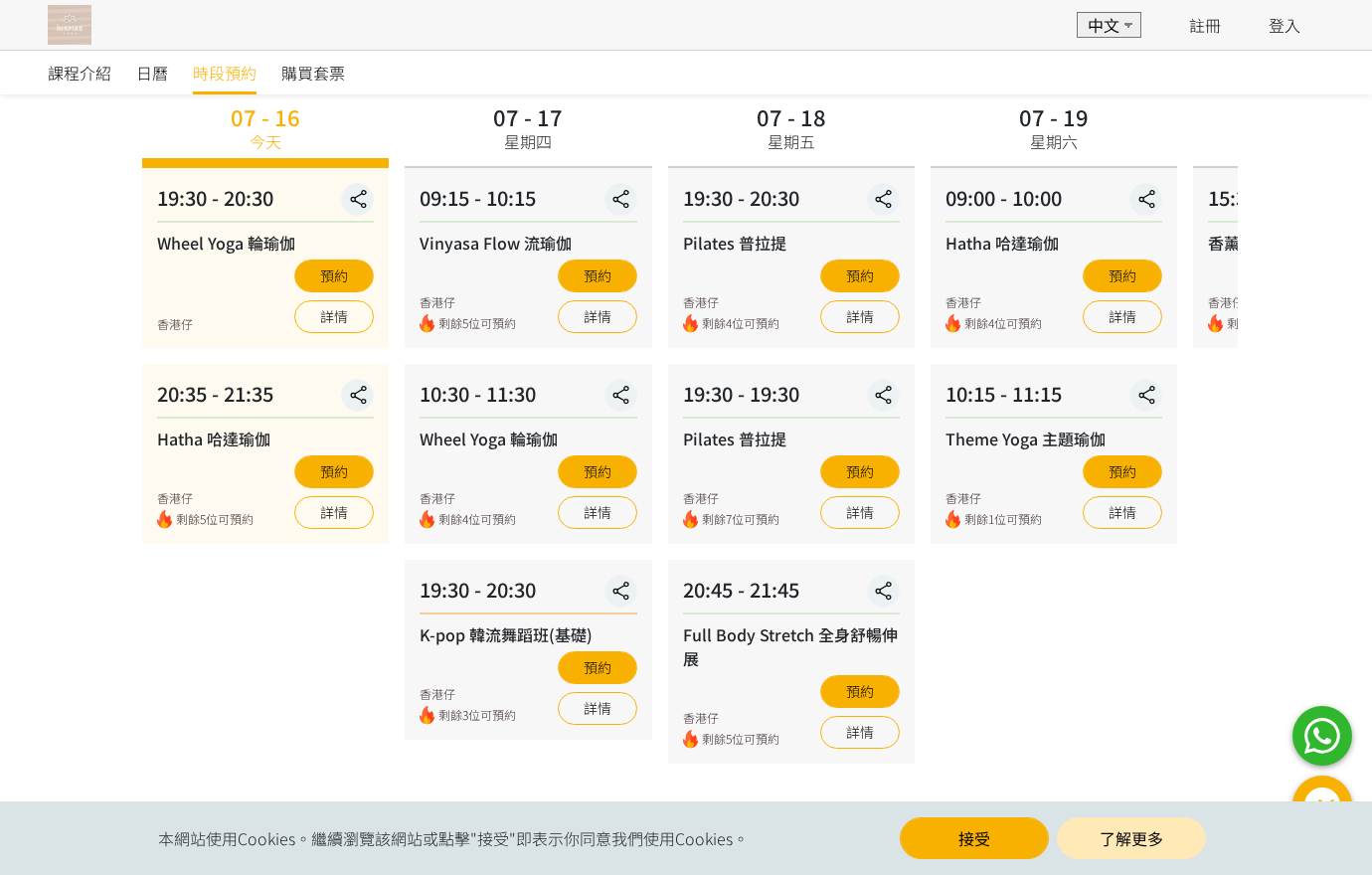 scroll, scrollTop: 143, scrollLeft: 0, axis: vertical 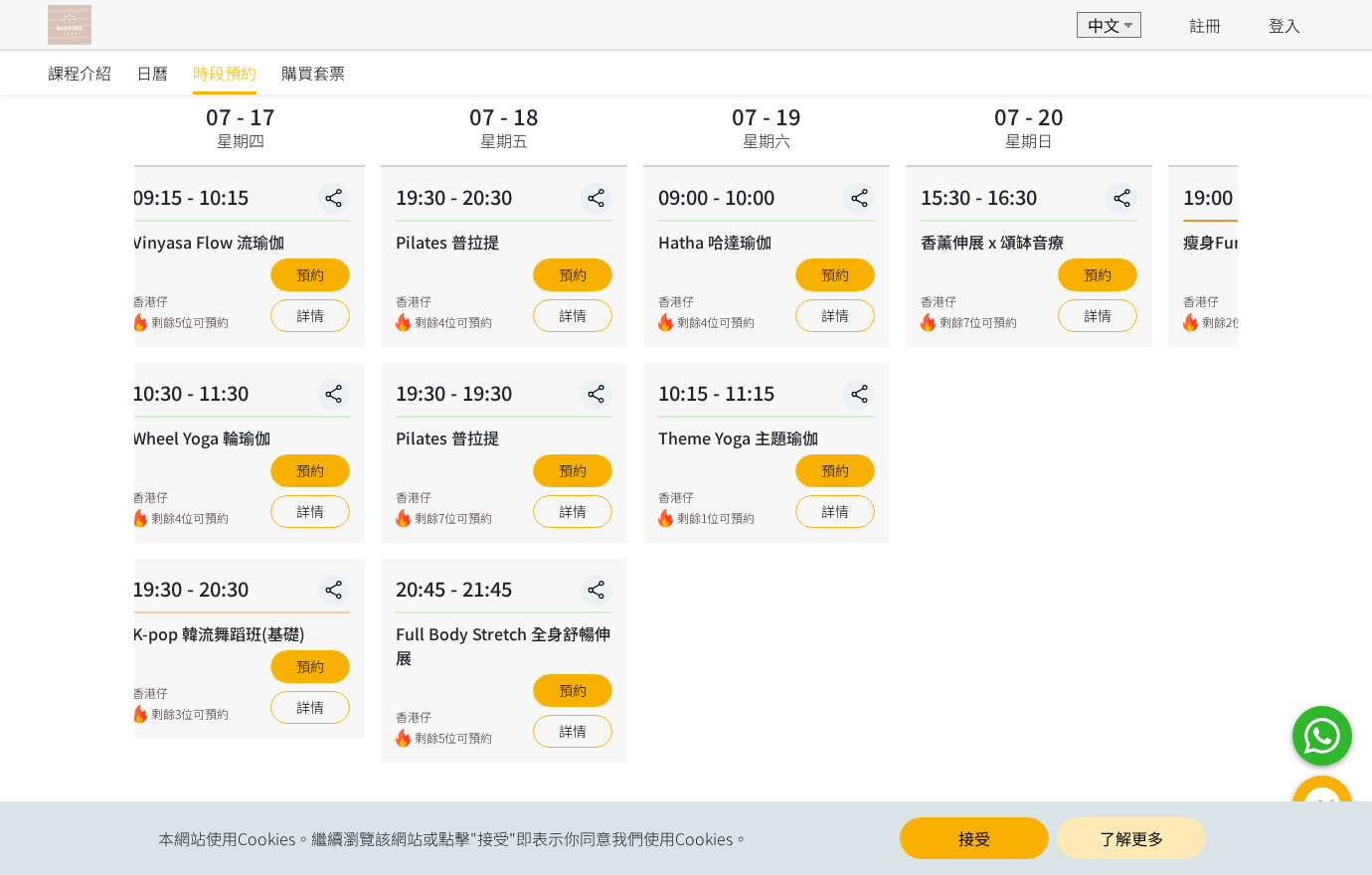 click on "07 -
19
星期六
09:00 - 10:00
Hatha 哈達瑜伽
香港仔
剩餘4位可預約
預約
詳情
10:15 - 11:15
Theme Yoga 主題瑜伽
香港仔
剩餘1位可預約
預約
詳情" at bounding box center (767, 430) 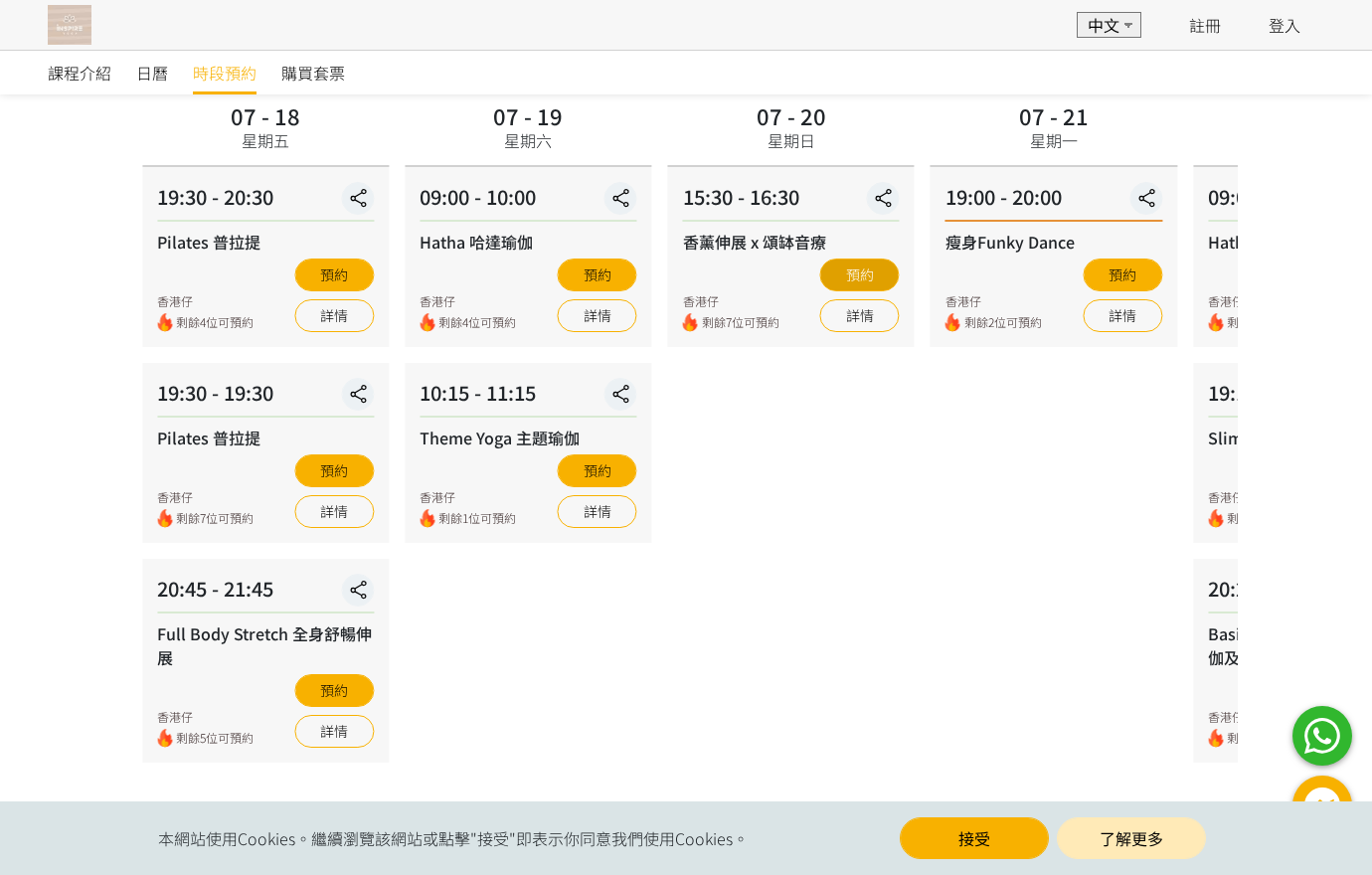 click on "預約" at bounding box center (860, 274) 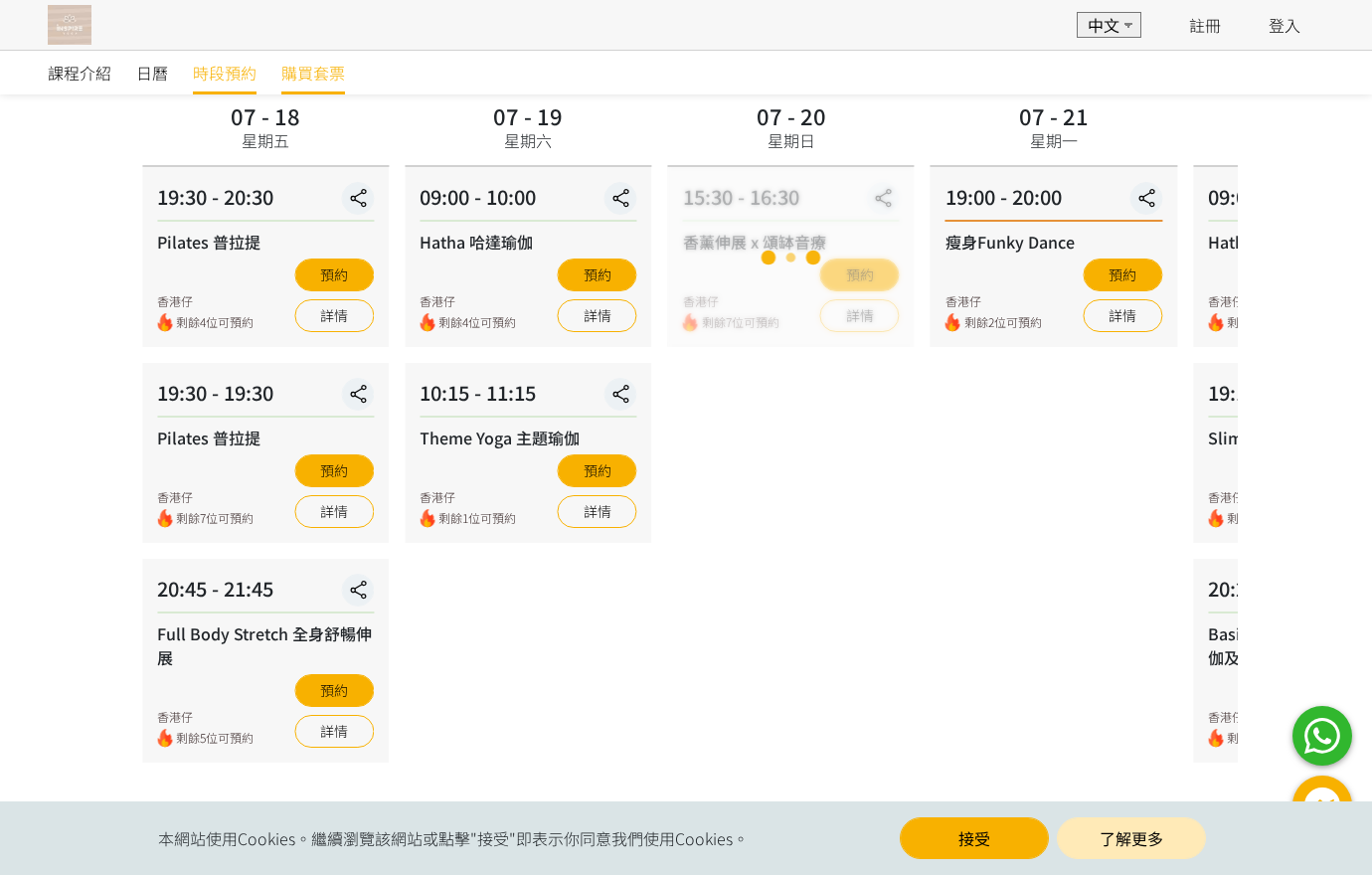 click on "購買套票" at bounding box center [313, 73] 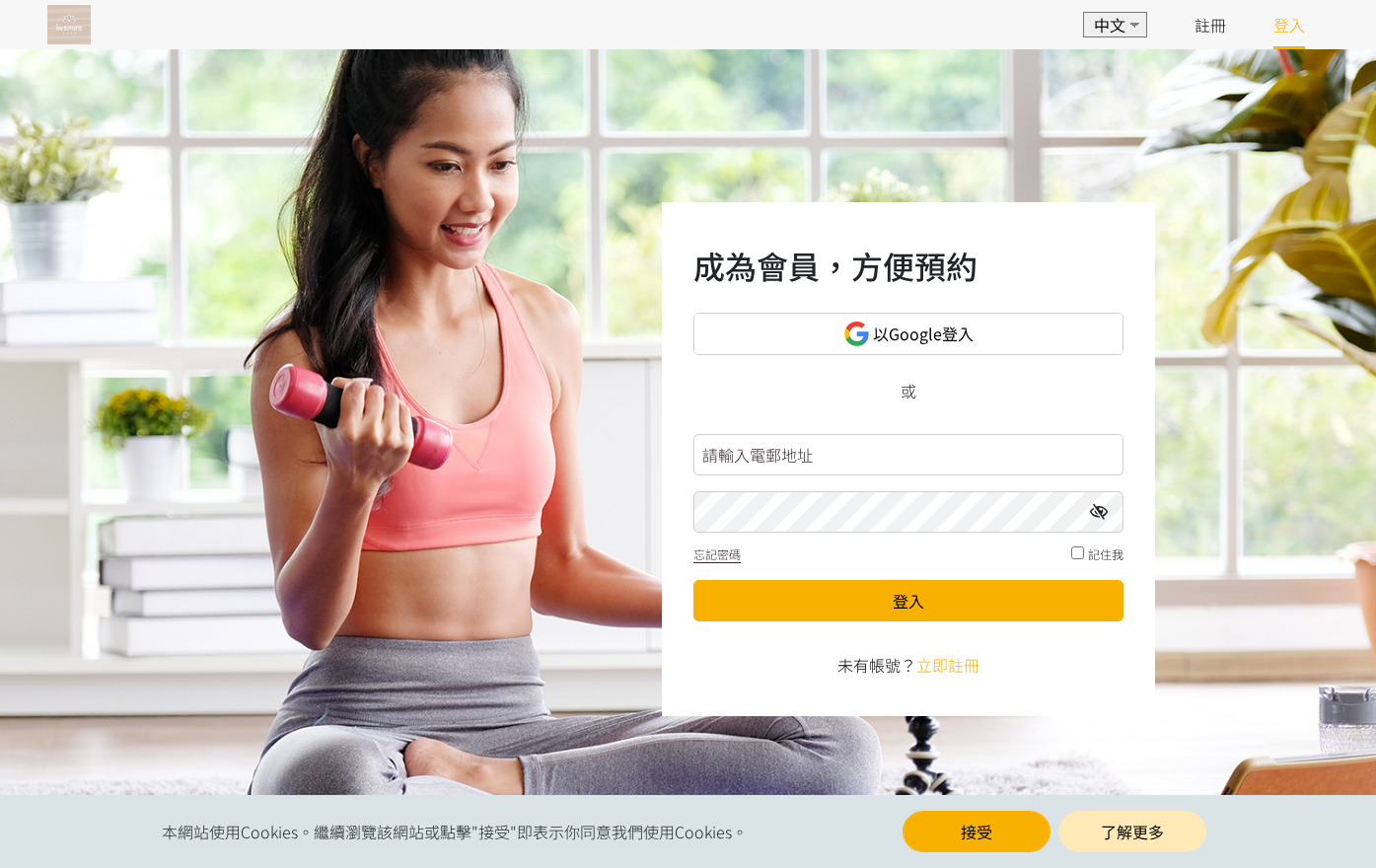 scroll, scrollTop: 0, scrollLeft: 0, axis: both 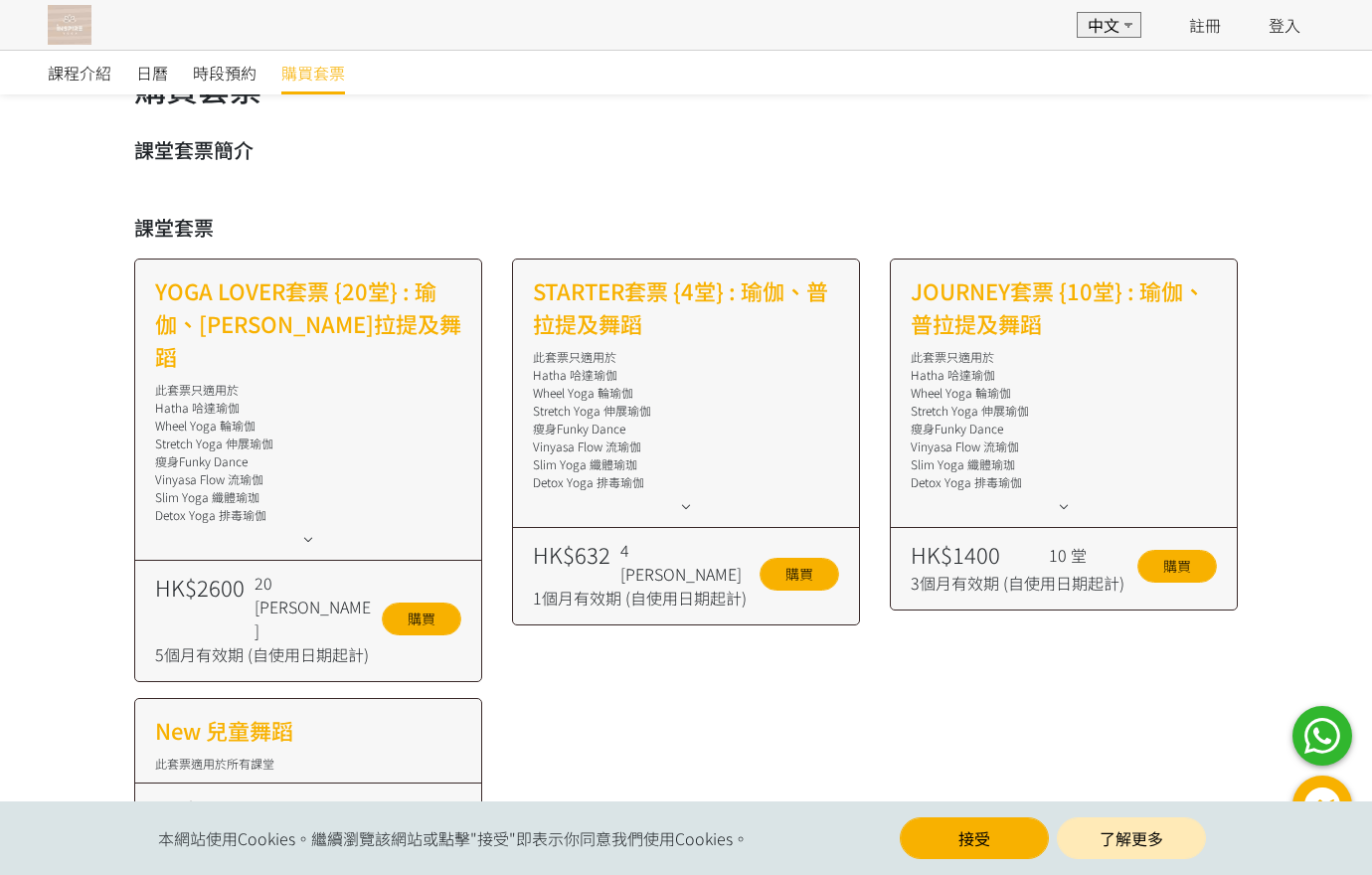 click at bounding box center [686, 506] 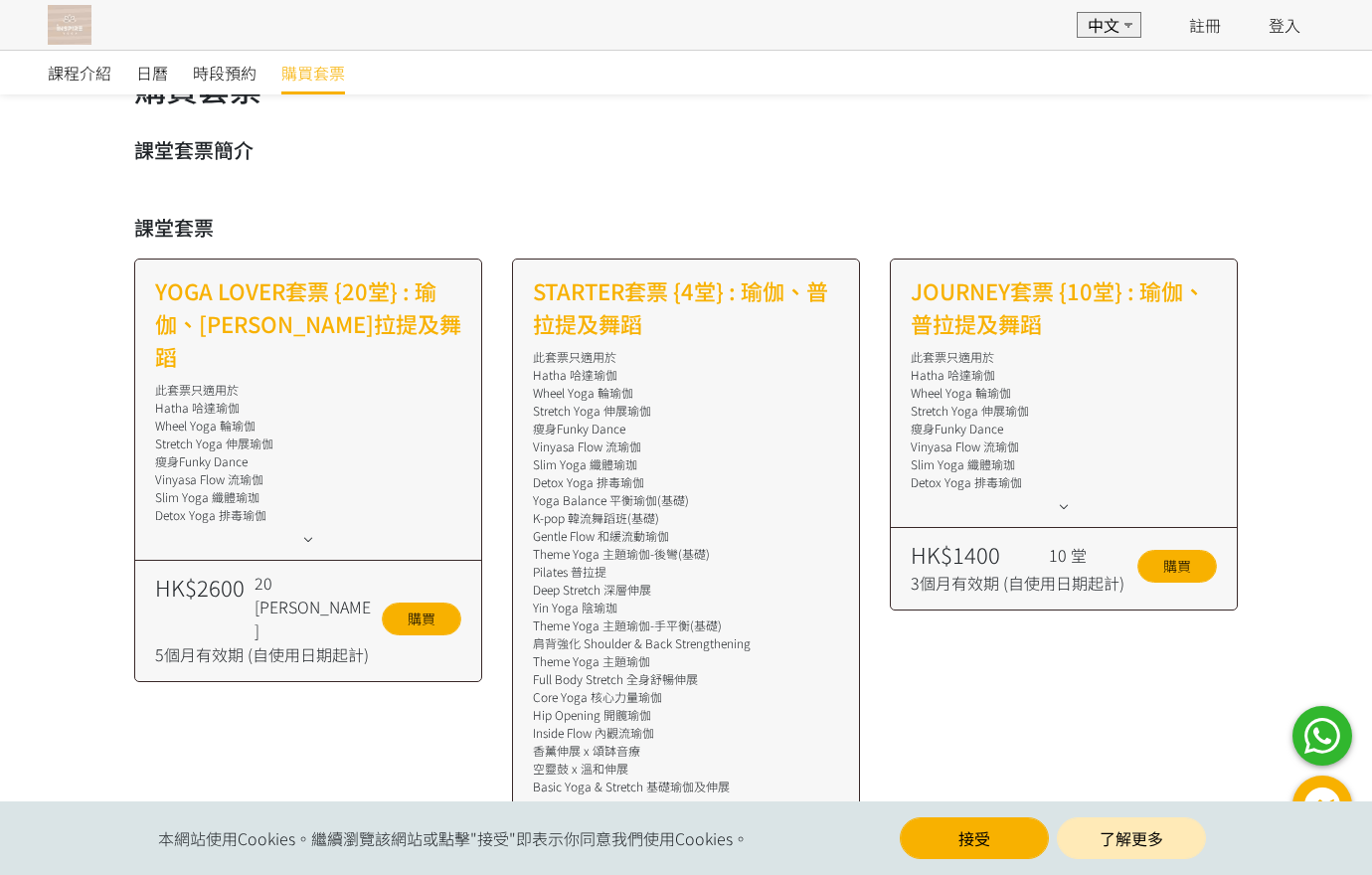 click on "Yoga Balance 平衡瑜伽(基礎)" at bounding box center (686, 500) 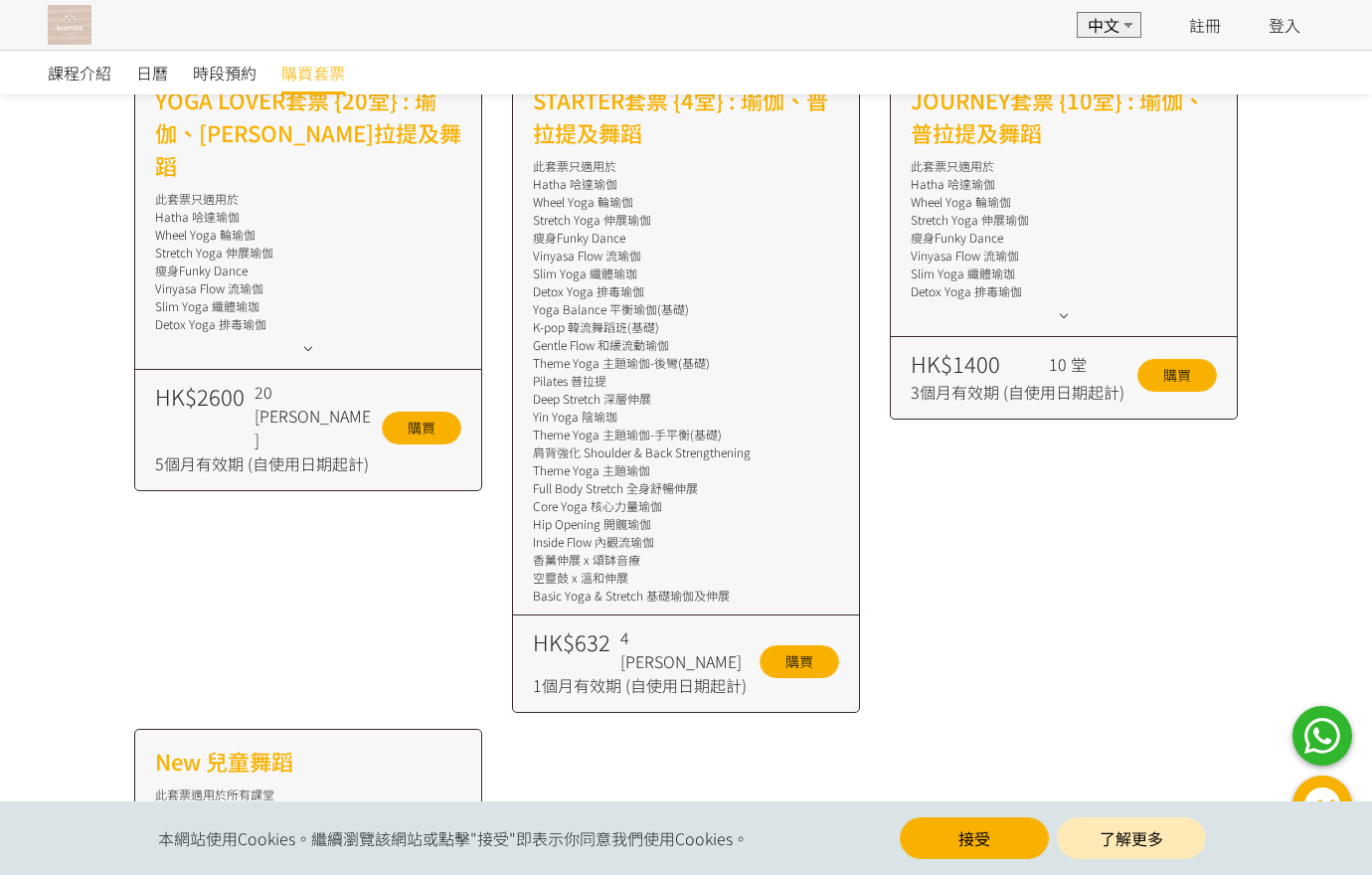 scroll, scrollTop: 254, scrollLeft: 0, axis: vertical 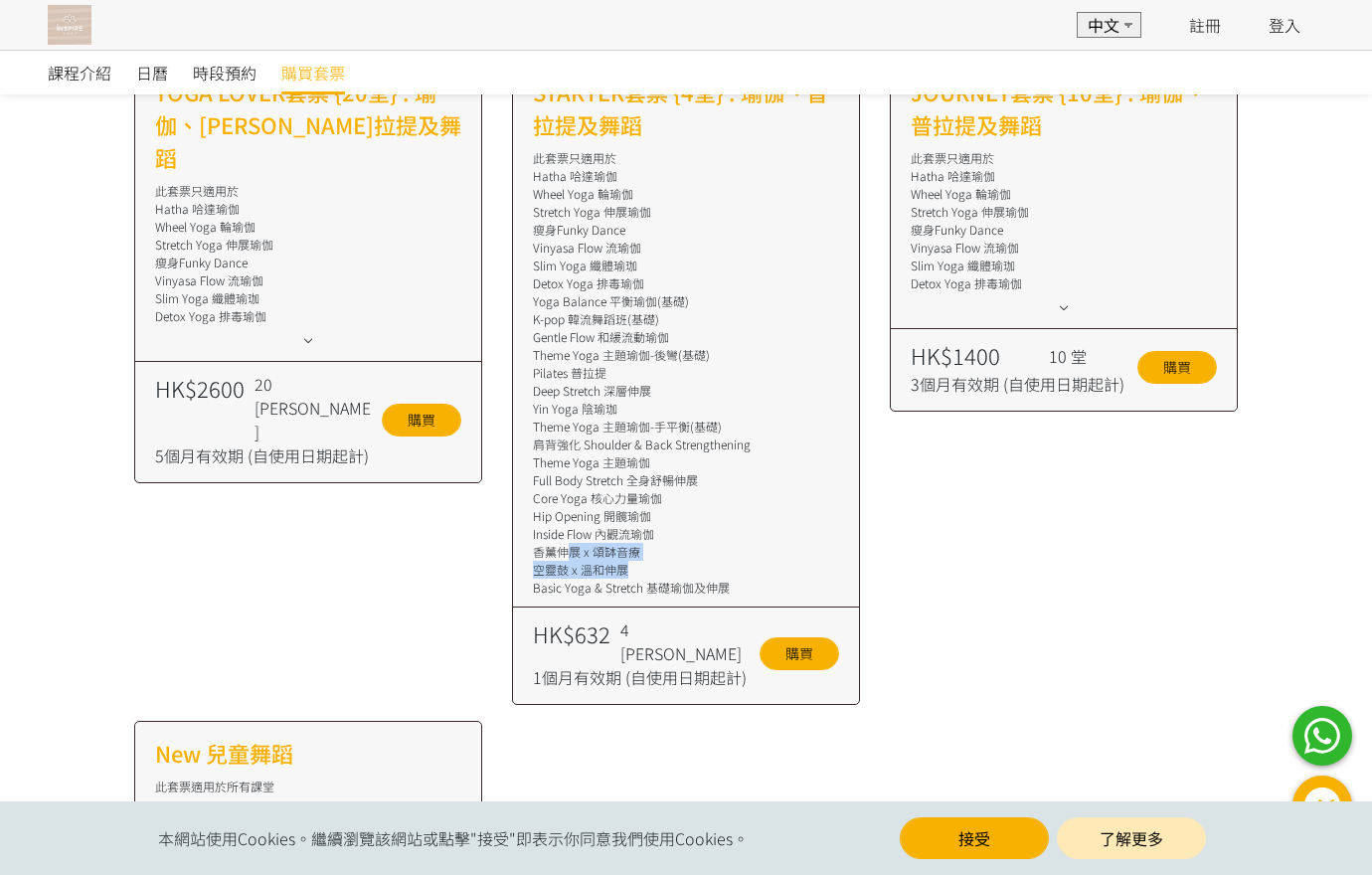 drag, startPoint x: 614, startPoint y: 569, endPoint x: 567, endPoint y: 554, distance: 49.335586 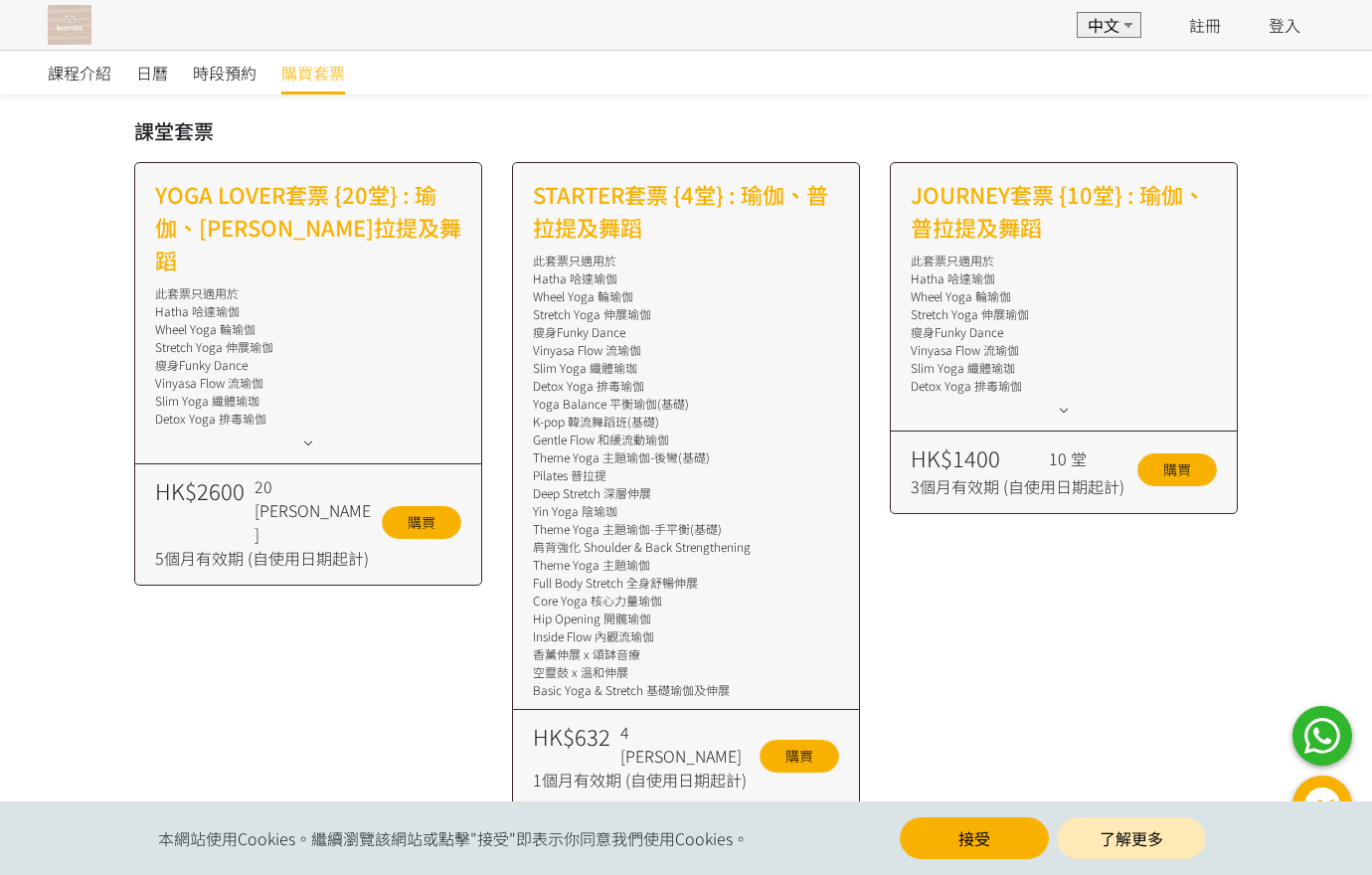 scroll, scrollTop: 254, scrollLeft: 0, axis: vertical 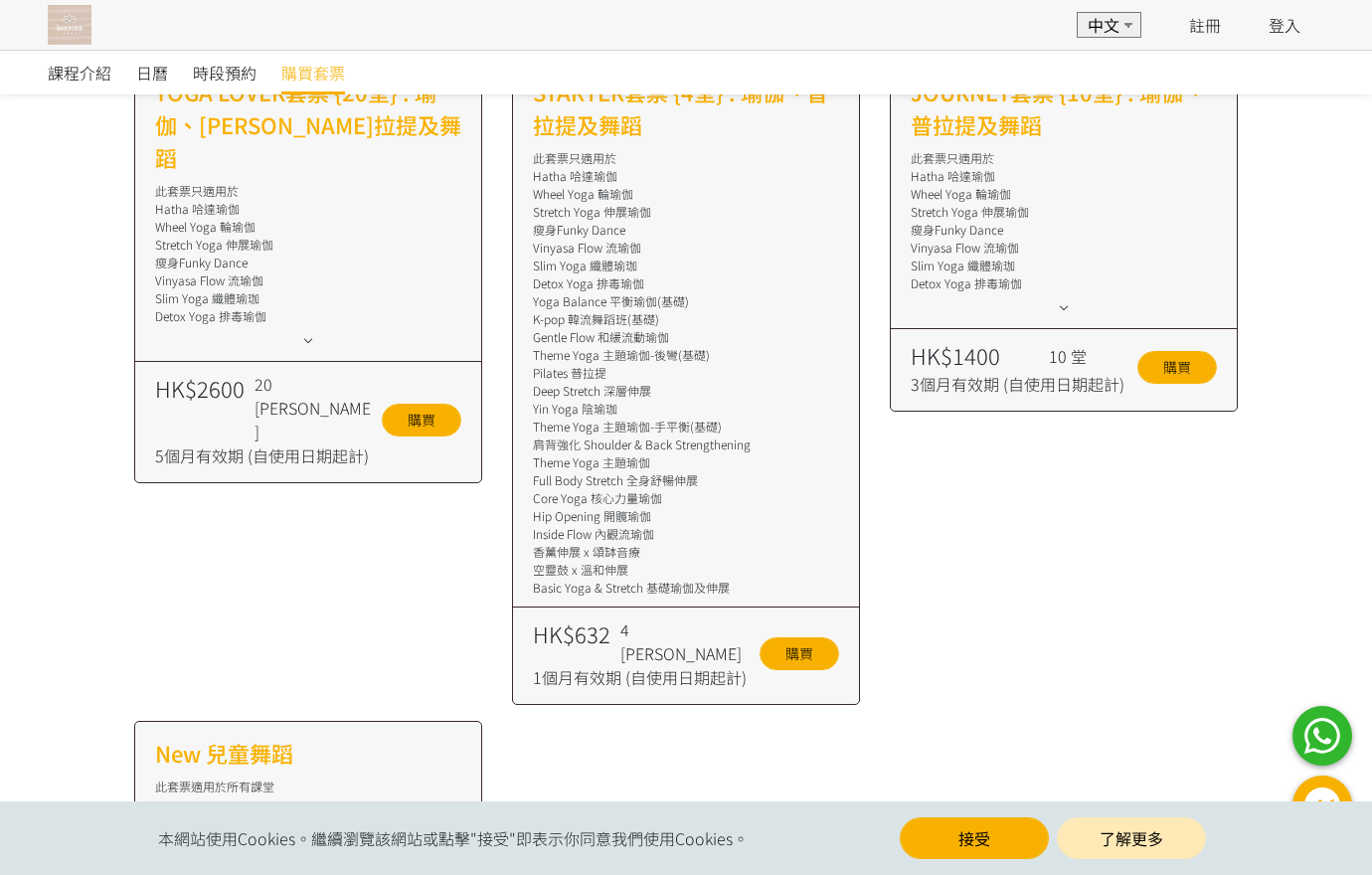 click on "JOURNEY套票 {10堂} : 瑜伽、普拉提及舞蹈   此套票只適用於   Hatha 哈達瑜伽   Wheel Yoga 輪瑜伽   Stretch Yoga 伸展瑜伽   瘦身Funky Dance   Vinyasa Flow 流瑜伽   Slim Yoga 纖體瑜珈   Detox Yoga 排毒瑜伽   Yoga Balance 平衡瑜伽(基礎)   K-pop 韓流舞蹈班(基礎)   Gentle Flow 和緩流動瑜伽   Theme Yoga 主題瑜伽-後彎(基礎)   Pilates 普拉提   Deep Stretch 深層伸展   Yin Yoga 陰瑜珈   Theme Yoga 主題瑜伽-手平衡(基礎)   肩背強化 Shoulder & Back Strengthening   Theme Yoga 主題瑜伽   Full Body Stretch 全身舒暢伸展   Core Yoga 核心力量瑜伽   Hip Opening 開髖瑜伽   香薰伸展 x 頌缽音療   空靈鼓 x 溫和伸展   Basic Yoga & Stretch 基礎瑜伽及伸展     HK$1400   3個月有效期
(自使用日期起計)     購買" at bounding box center [1064, 382] 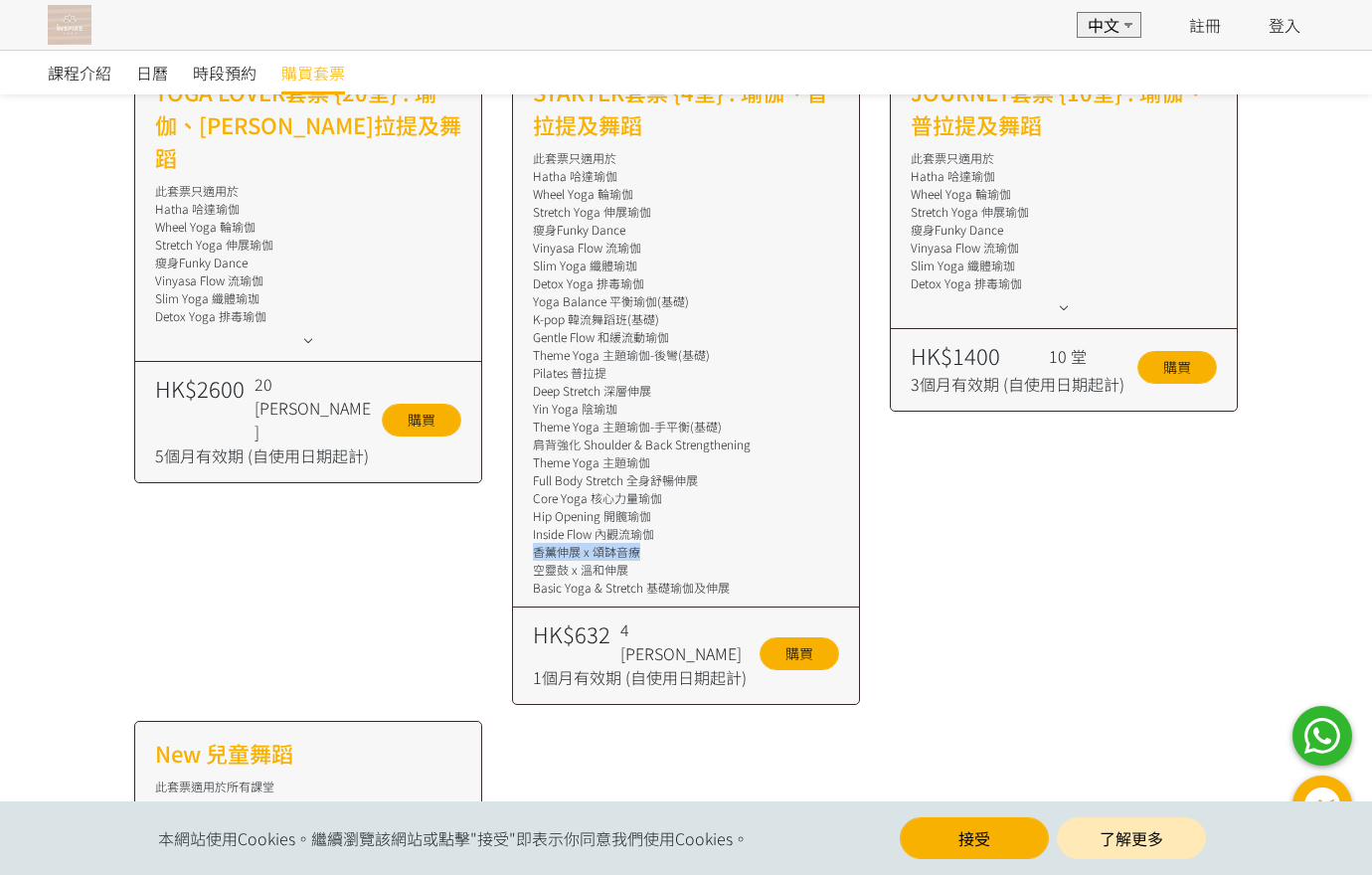 drag, startPoint x: 657, startPoint y: 548, endPoint x: 533, endPoint y: 554, distance: 124.14508 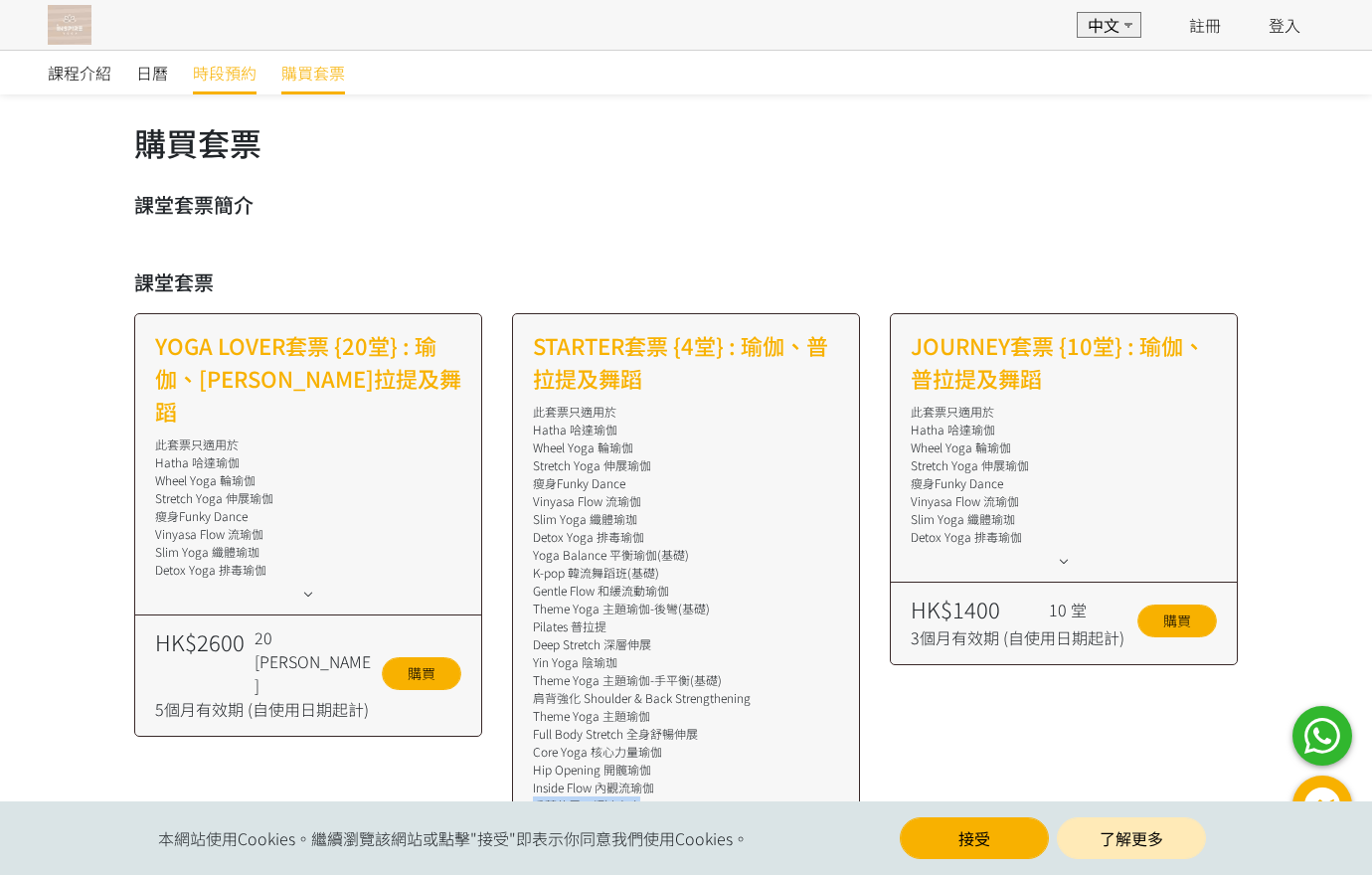 click on "時段預約" at bounding box center (225, 73) 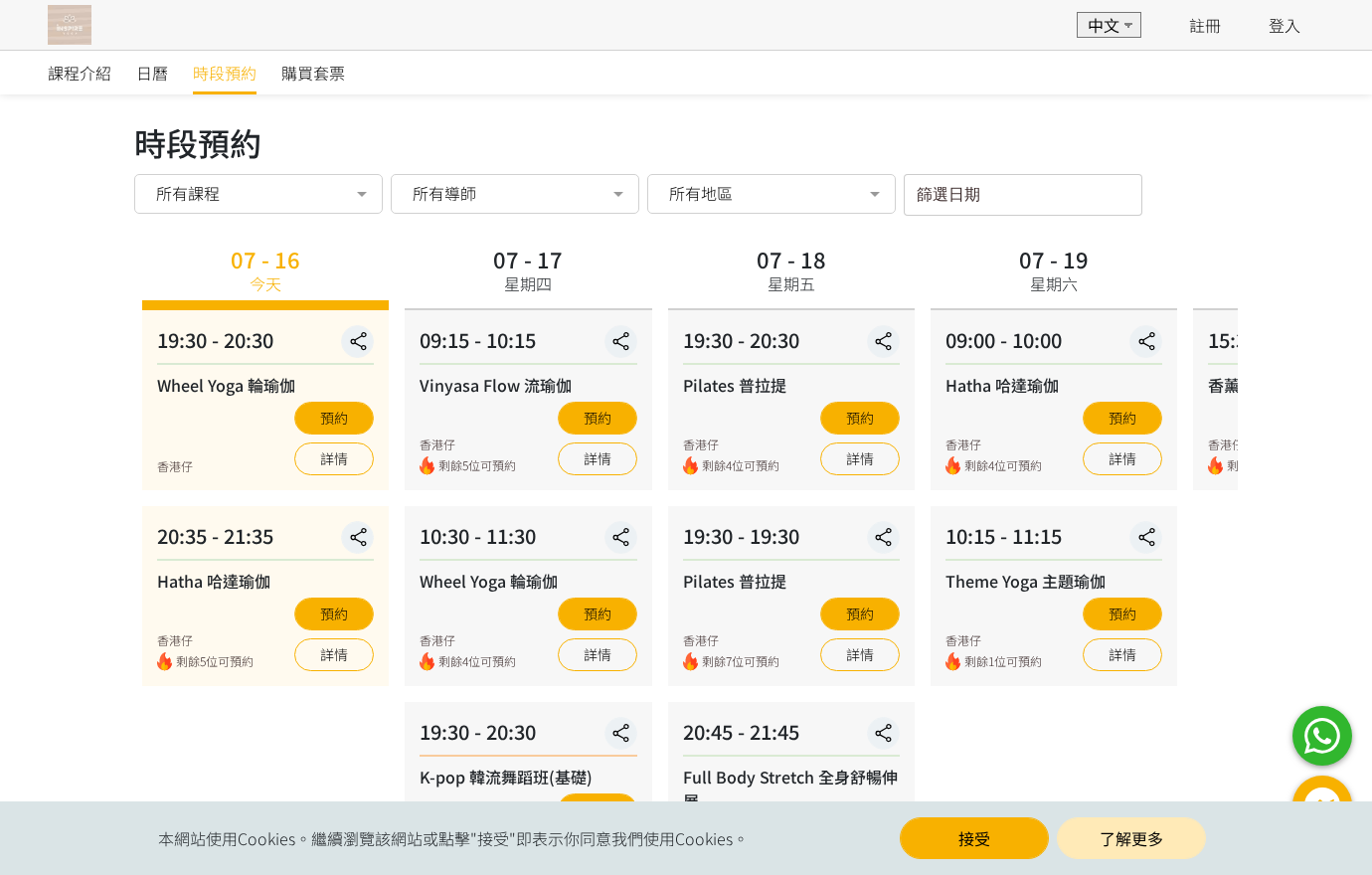scroll, scrollTop: 0, scrollLeft: 0, axis: both 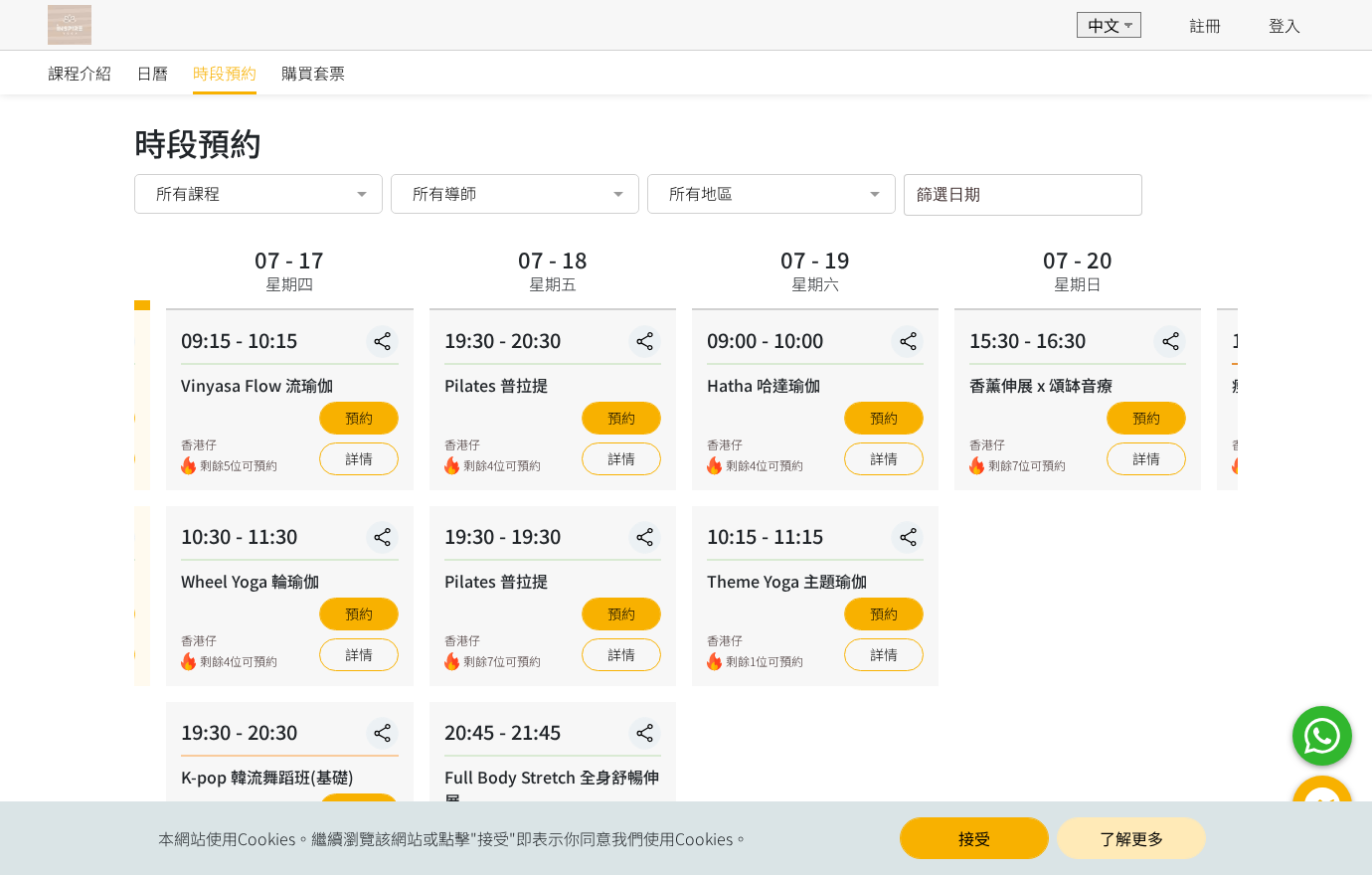 click on "09:00 - 10:00
Hatha 哈達瑜伽
香港仔
剩餘4位可預約
預約
詳情" at bounding box center [815, 400] 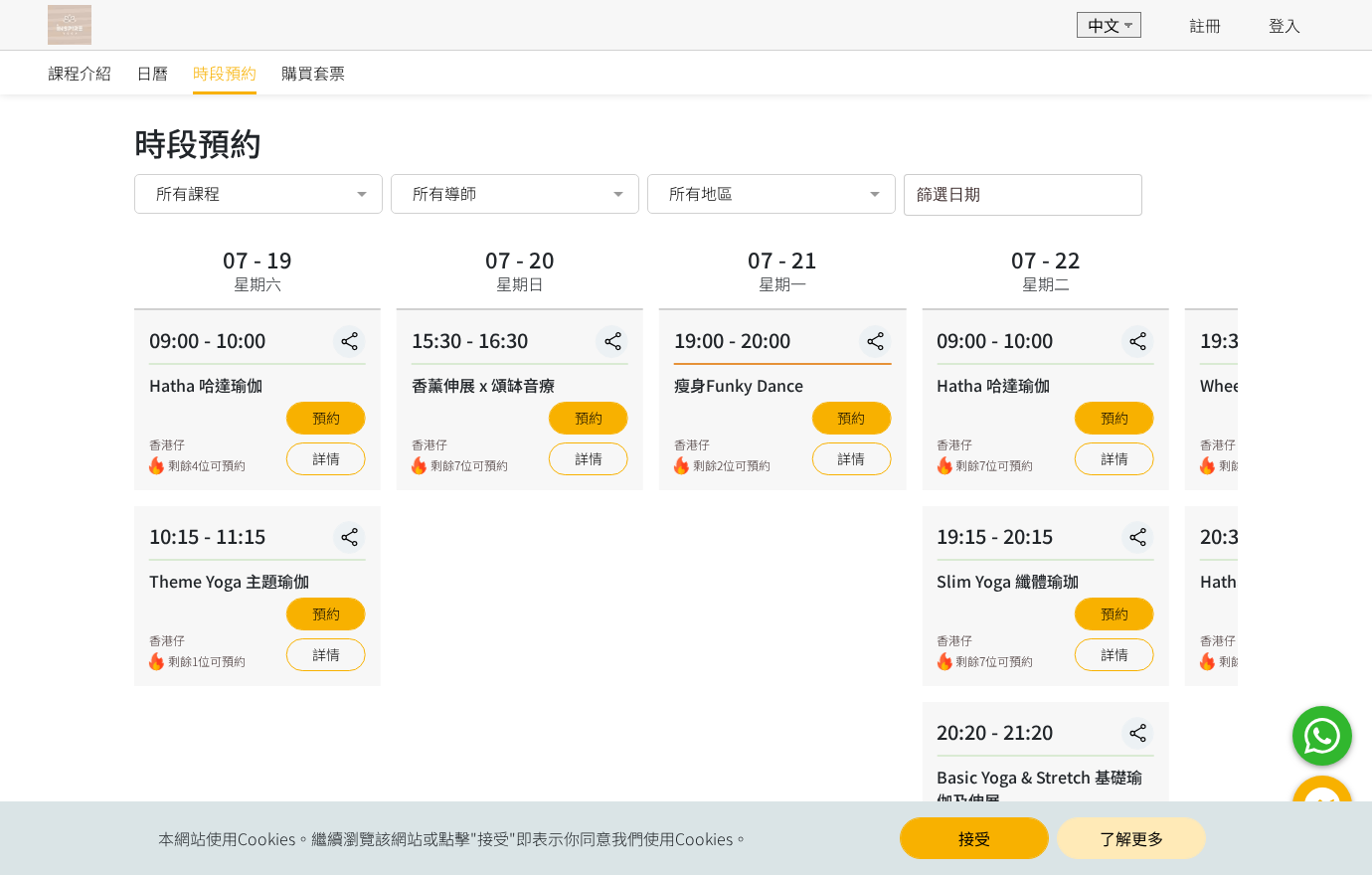 click on "07 -
20
星期日
15:30 - 16:30
香薰伸展 x 頌缽音療
香港仔
剩餘7位可預約
預約
詳情" at bounding box center (520, 573) 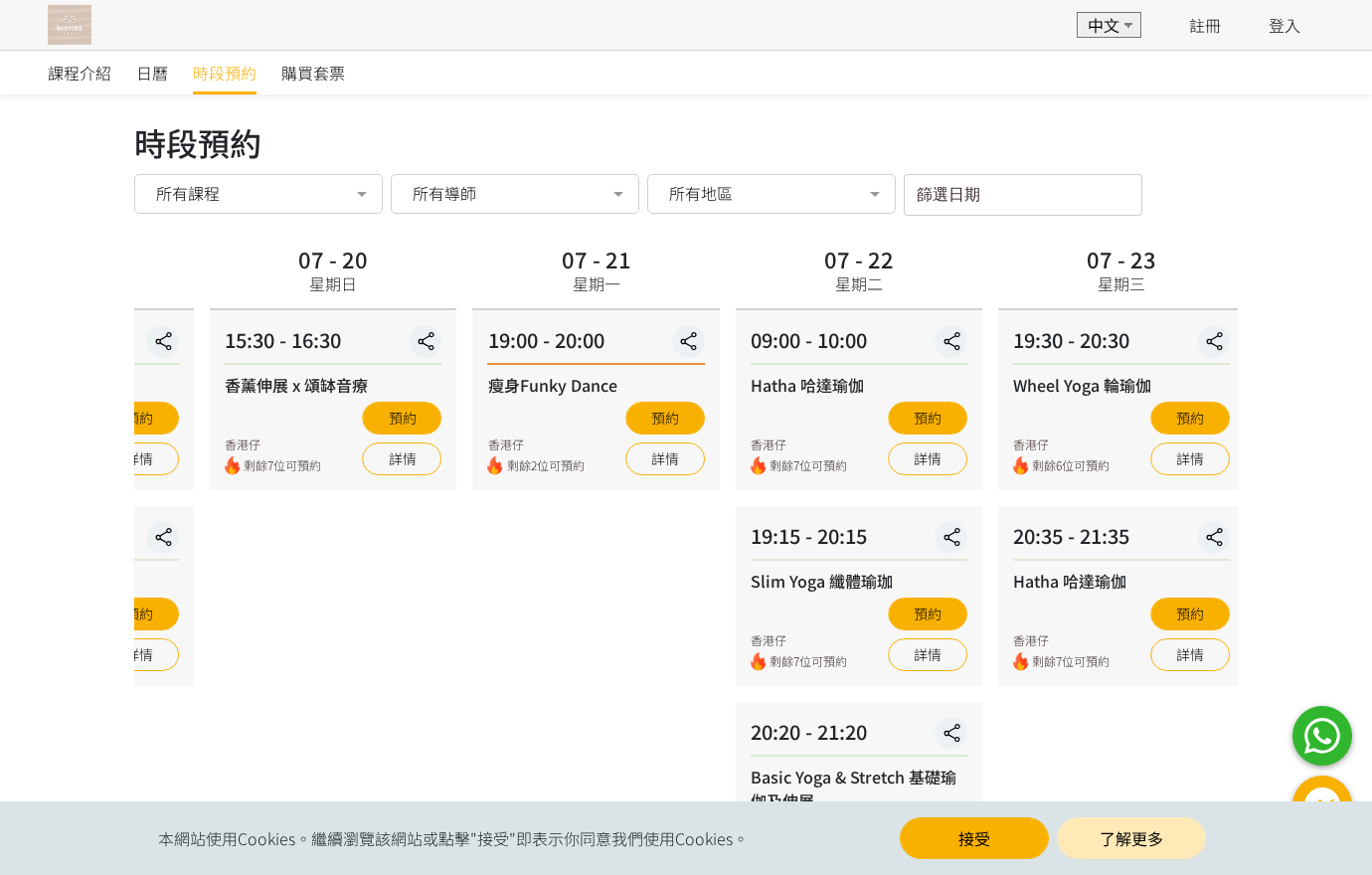 click on "07 -
21
星期一
19:00 - 20:00
瘦身Funky Dance
香港仔
剩餘2位可預約
預約
詳情" at bounding box center (597, 573) 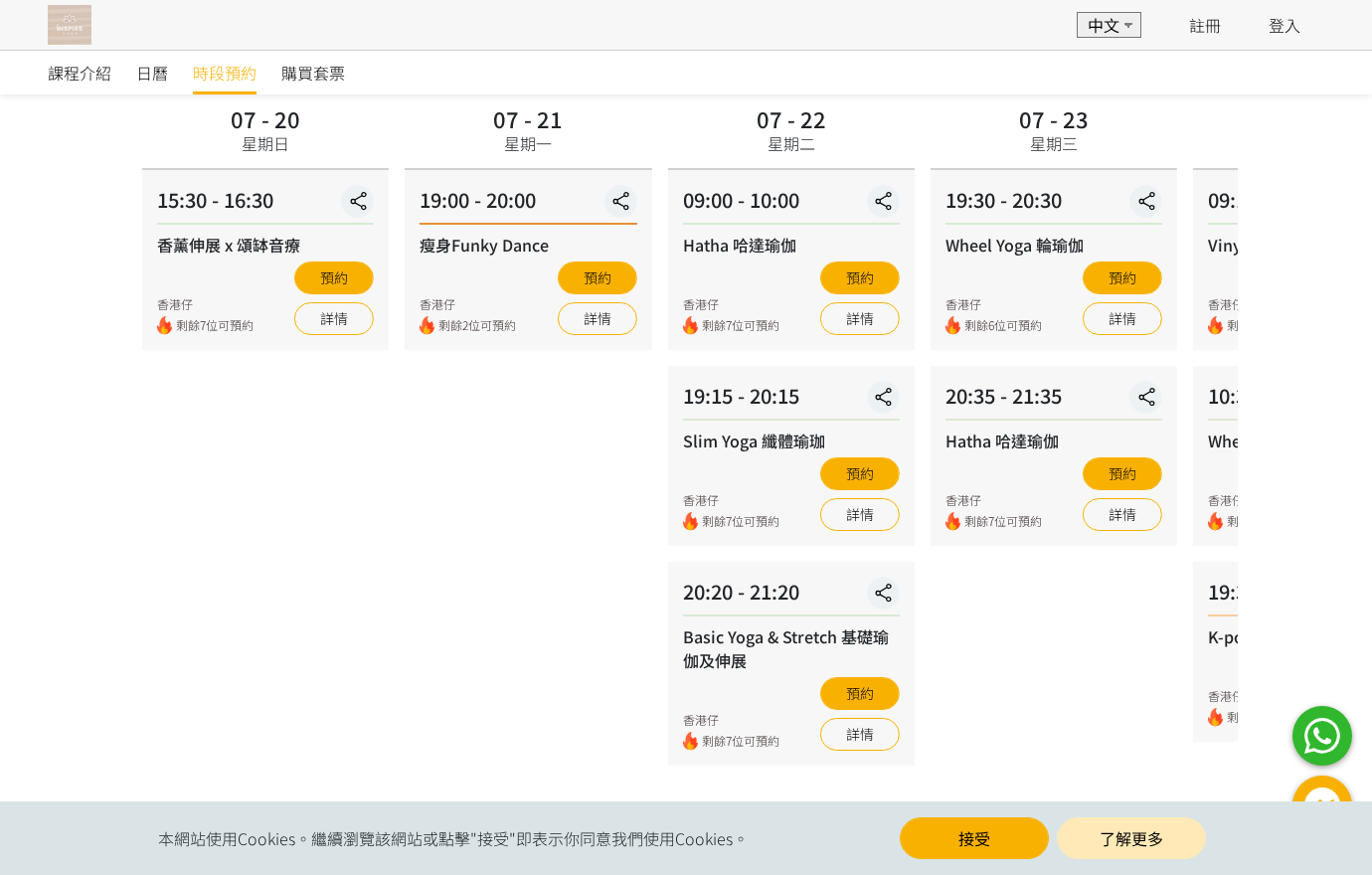 scroll, scrollTop: 143, scrollLeft: 0, axis: vertical 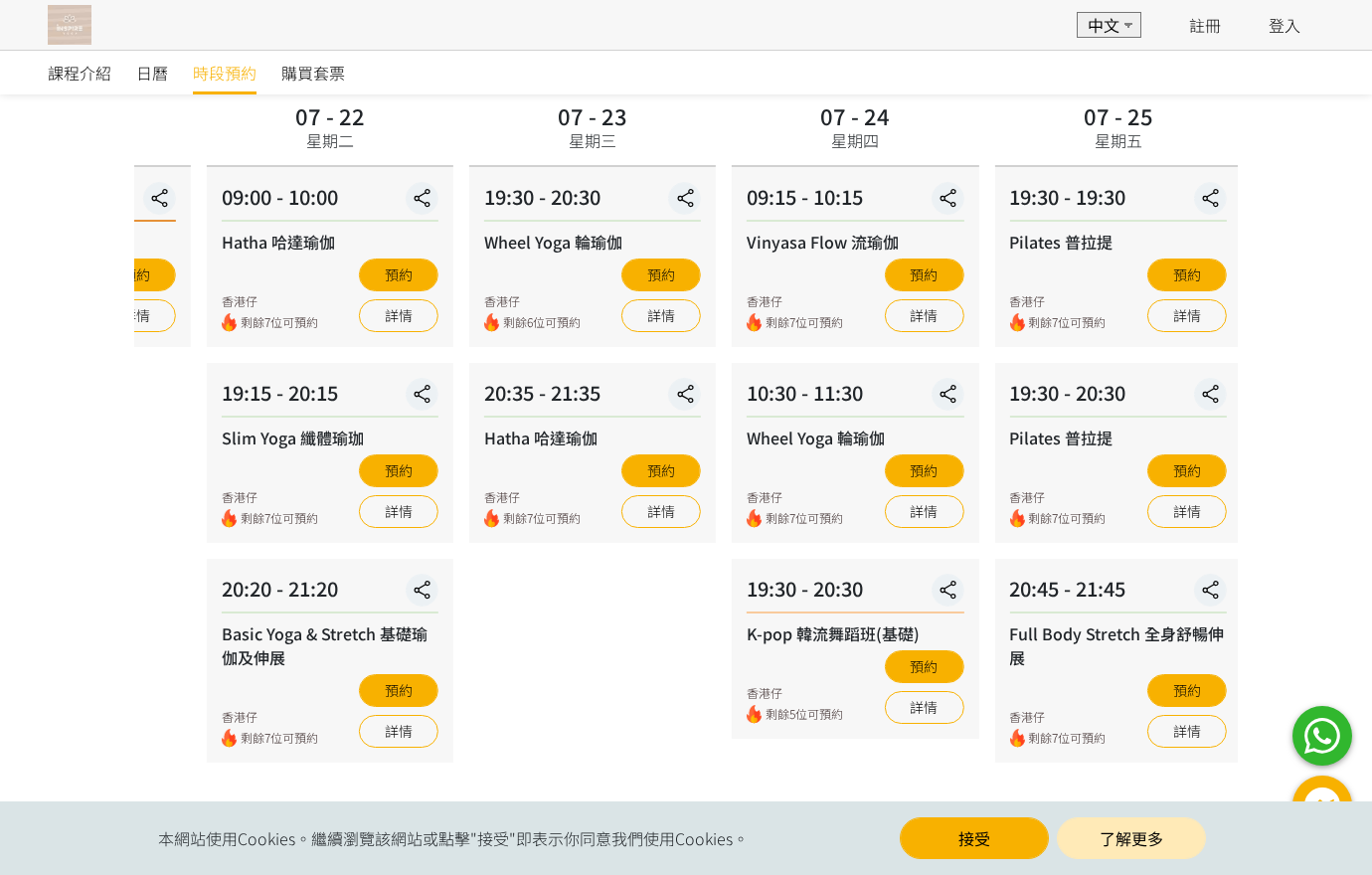 click on "07 -
23
星期三
19:30 - 20:30
Wheel Yoga 輪瑜伽
香港仔
剩餘6位可預約
預約
詳情
20:35 - 21:35
Hatha 哈達瑜伽
香港仔
剩餘7位可預約
預約
詳情" at bounding box center (593, 430) 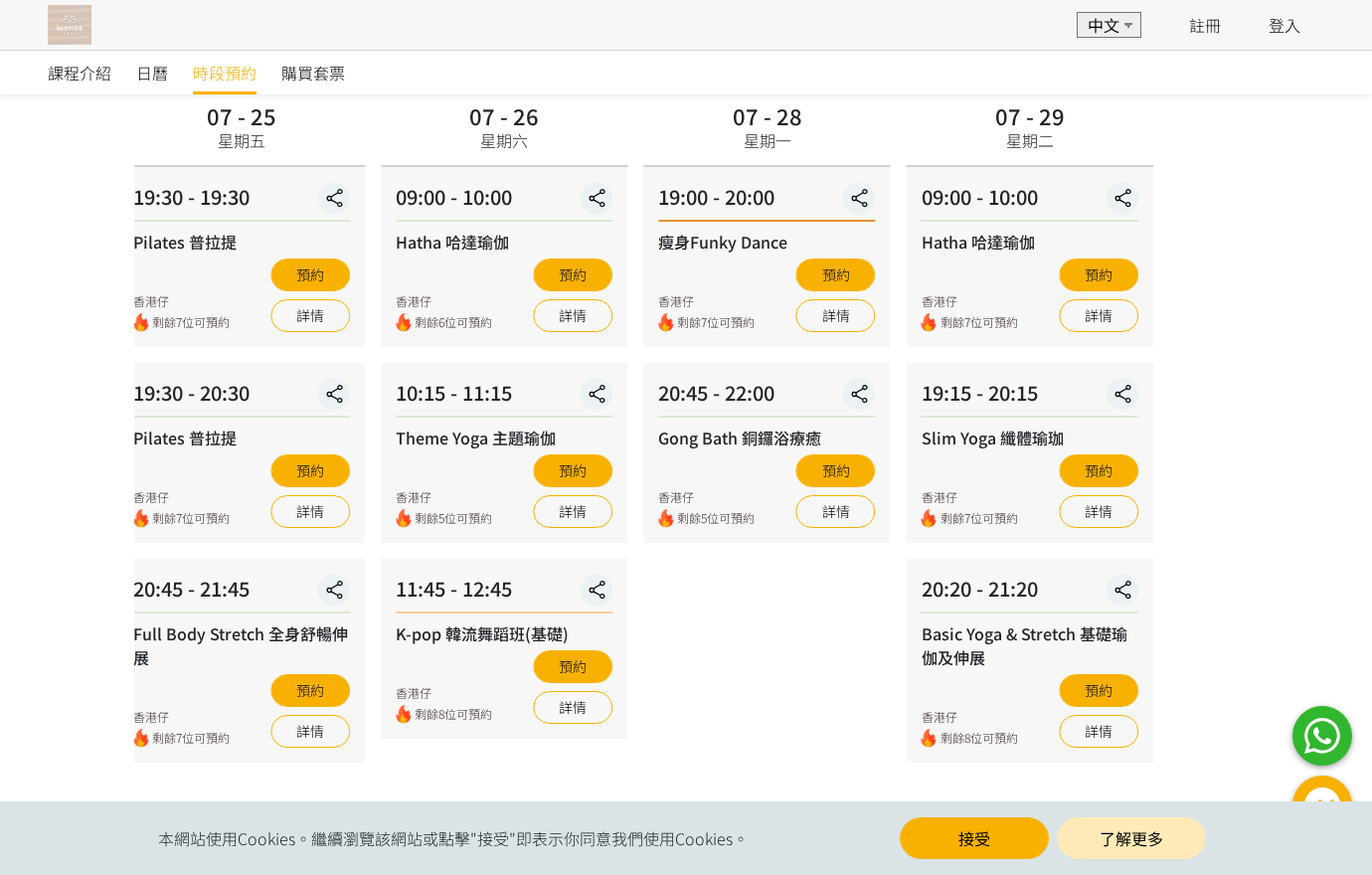 click on "07 -
16
今天
19:30 - 20:30
Wheel Yoga 輪瑜伽
香港仔
預約
詳情
20:35 - 21:35
Hatha 哈達瑜伽
香港仔
剩餘5位可預約
預約
詳情
07 -
17
星期四
09:15 - 10:15
Vinyasa Flow 流瑜伽
香港仔
剩餘5位可預約
預約
詳情
10:30 - 11:30
Wheel Yoga 輪瑜伽
香港仔
剩餘4位可預約
預約
詳情
19:30 - 20:30
K-pop 韓流舞蹈班(基礎)
香港仔
剩餘3位可預約
預約
詳情     星期五" at bounding box center [-1703, 430] 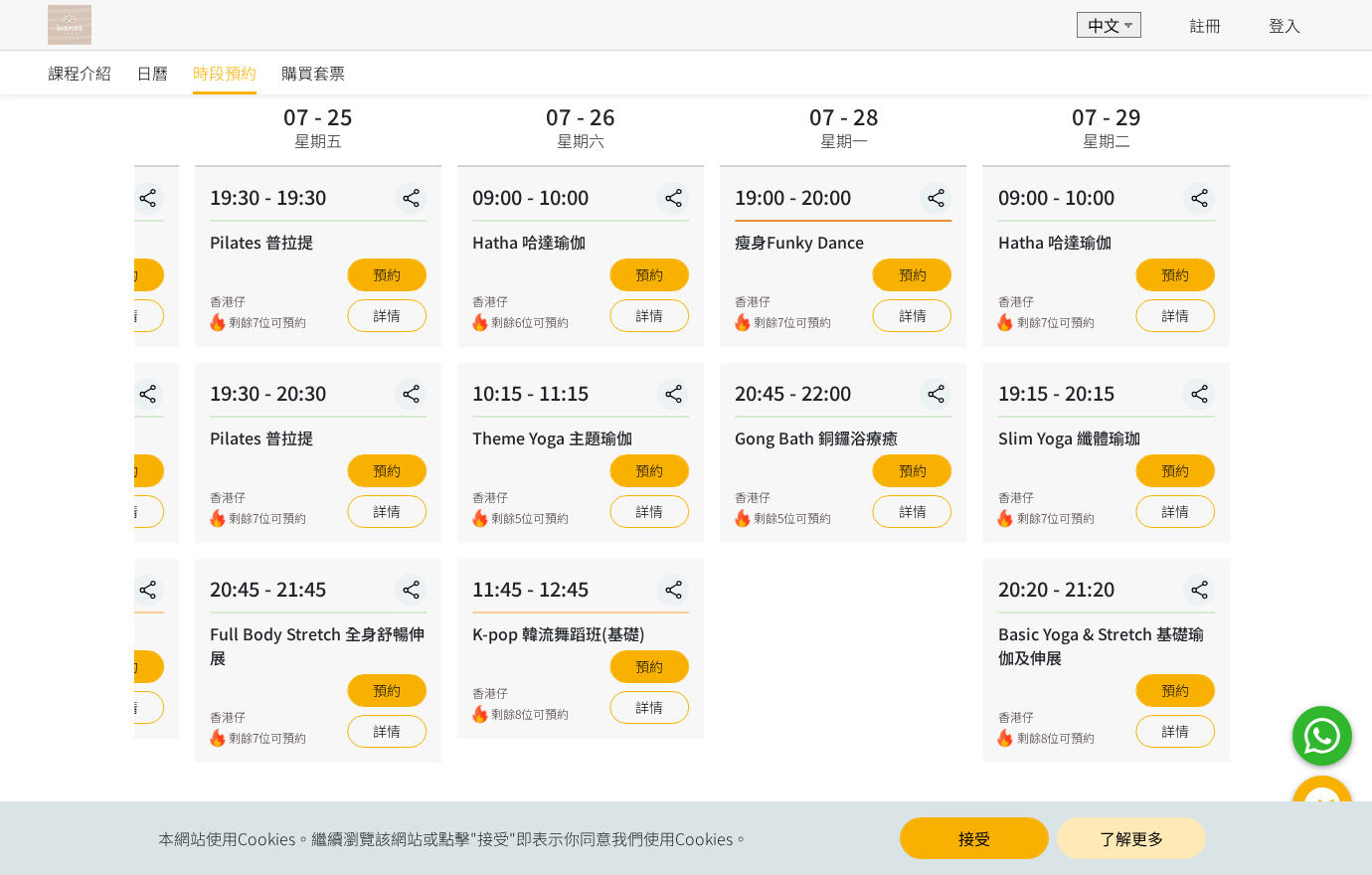 click on "07 -
16
今天
19:30 - 20:30
Wheel Yoga 輪瑜伽
香港仔
預約
詳情
20:35 - 21:35
Hatha 哈達瑜伽
香港仔
剩餘5位可預約
預約
詳情
07 -
17
星期四
09:15 - 10:15
Vinyasa Flow 流瑜伽
香港仔
剩餘5位可預約
預約
詳情
10:30 - 11:30
Wheel Yoga 輪瑜伽
香港仔
剩餘4位可預約
預約
詳情
19:30 - 20:30
K-pop 韓流舞蹈班(基礎)
香港仔
剩餘3位可預約
預約
詳情     星期五" at bounding box center [-1627, 430] 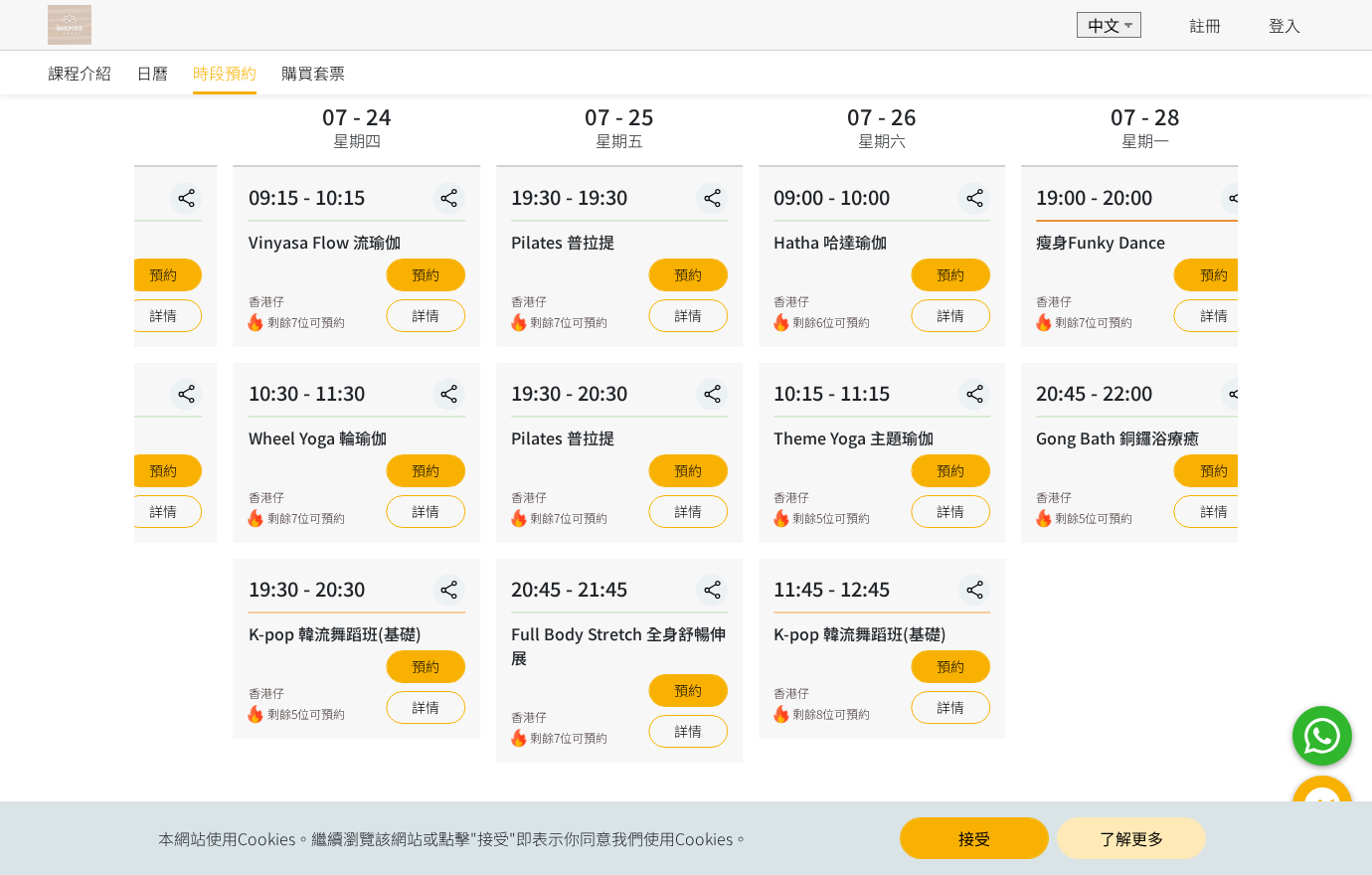 click on "07 -
28
星期一
19:00 - 20:00
瘦身Funky Dance
香港仔
剩餘7位可預約
預約
詳情
20:45 - 22:00
Gong Bath 銅鑼浴療癒
香港仔
剩餘5位可預約
預約
詳情" at bounding box center (1144, 430) 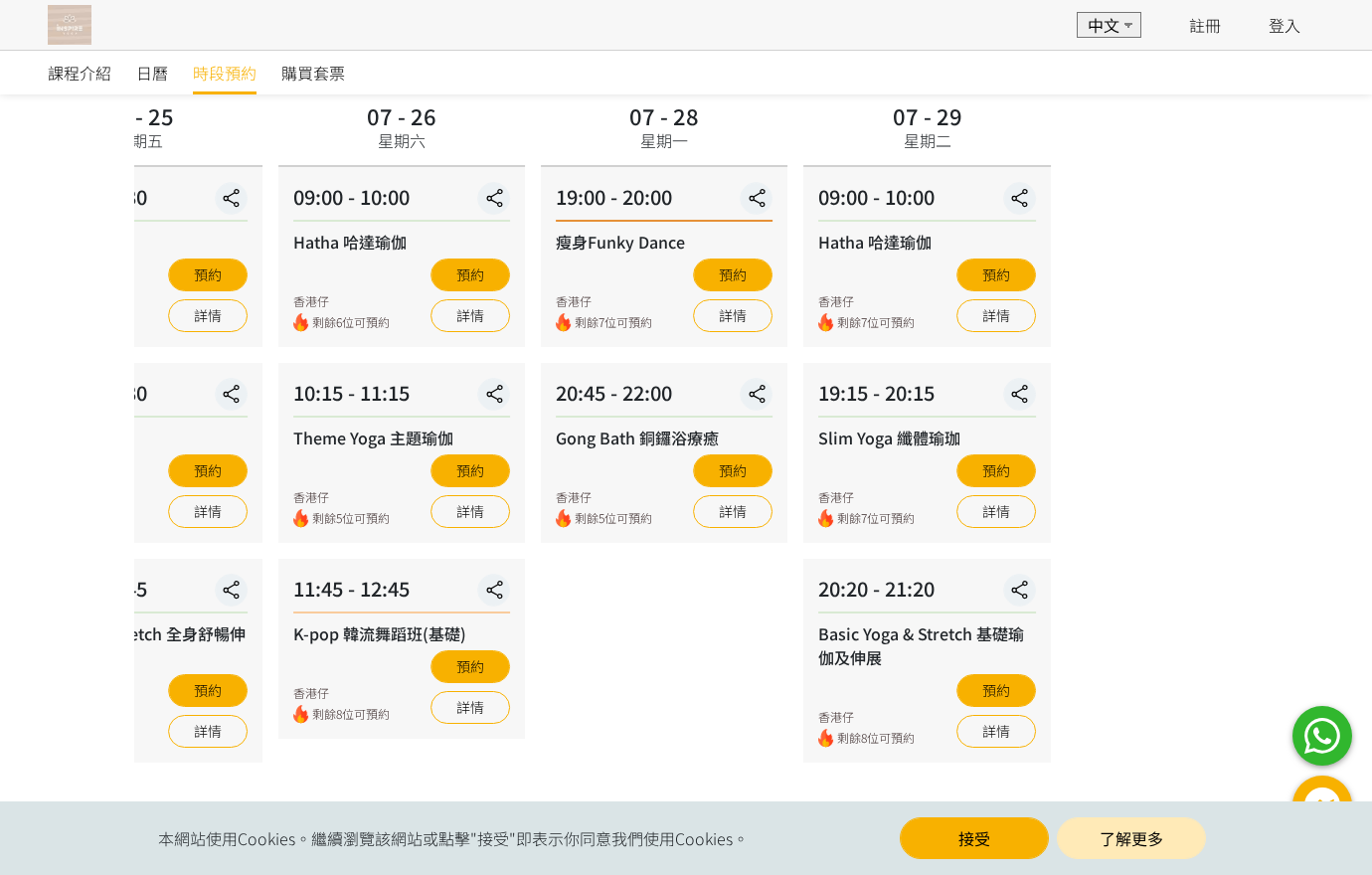 click on "07 -
16
今天
19:30 - 20:30
Wheel Yoga 輪瑜伽
香港仔
預約
詳情
20:35 - 21:35
Hatha 哈達瑜伽
香港仔
剩餘5位可預約
預約
詳情
07 -
17
星期四
09:15 - 10:15
Vinyasa Flow 流瑜伽
香港仔
剩餘5位可預約
預約
詳情
10:30 - 11:30
Wheel Yoga 輪瑜伽
香港仔
剩餘4位可預約
預約
詳情
19:30 - 20:30
K-pop 韓流舞蹈班(基礎)
香港仔
剩餘3位可預約
預約
詳情     星期五" at bounding box center (-1805, 430) 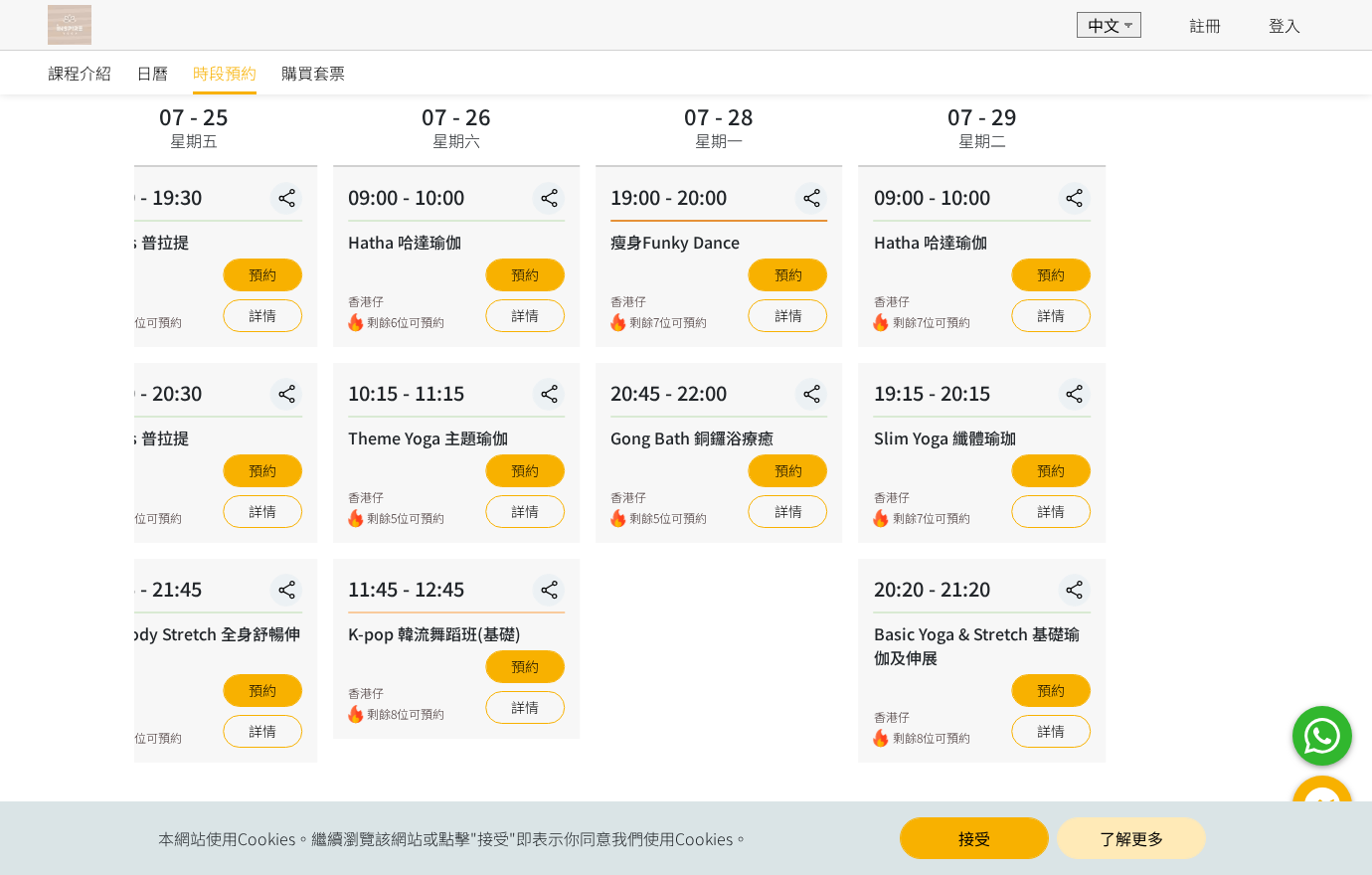 click on "07 -
16
今天
19:30 - 20:30
Wheel Yoga 輪瑜伽
香港仔
預約
詳情
20:35 - 21:35
Hatha 哈達瑜伽
香港仔
剩餘5位可預約
預約
詳情
07 -
17
星期四
09:15 - 10:15
Vinyasa Flow 流瑜伽
香港仔
剩餘5位可預約
預約
詳情
10:30 - 11:30
Wheel Yoga 輪瑜伽
香港仔
剩餘4位可預約
預約
詳情
19:30 - 20:30
K-pop 韓流舞蹈班(基礎)
香港仔
剩餘3位可預約
預約
詳情     星期五" at bounding box center [-1751, 430] 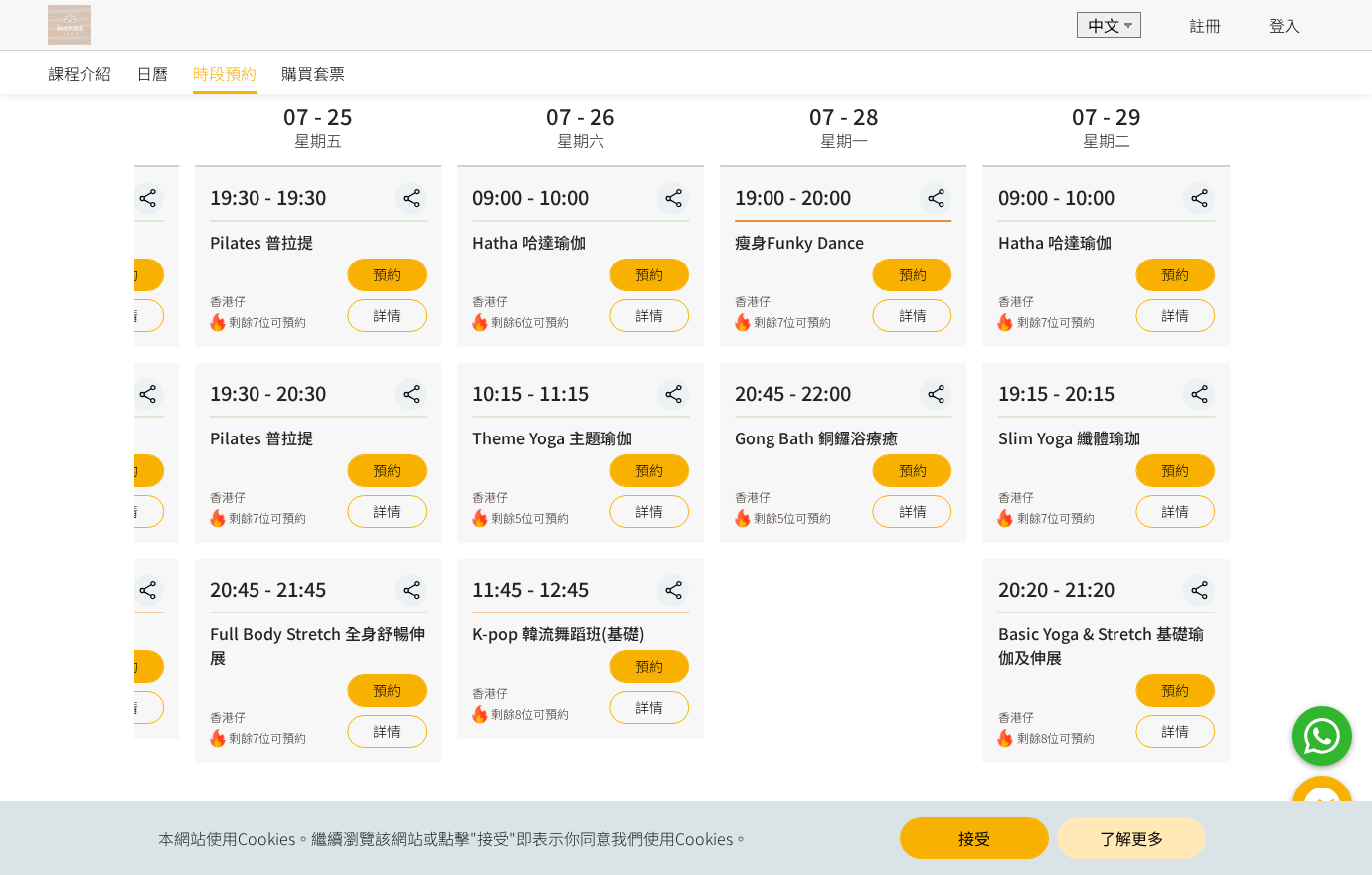 click on "07 -
24
星期四
09:15 - 10:15
Vinyasa Flow 流瑜伽
香港仔
剩餘7位可預約
預約
詳情
10:30 - 11:30
Wheel Yoga 輪瑜伽
香港仔
剩餘7位可預約
預約
詳情
19:30 - 20:30
K-pop 韓流舞蹈班(基礎)
香港仔
剩餘5位可預約
預約
詳情" at bounding box center (56, 430) 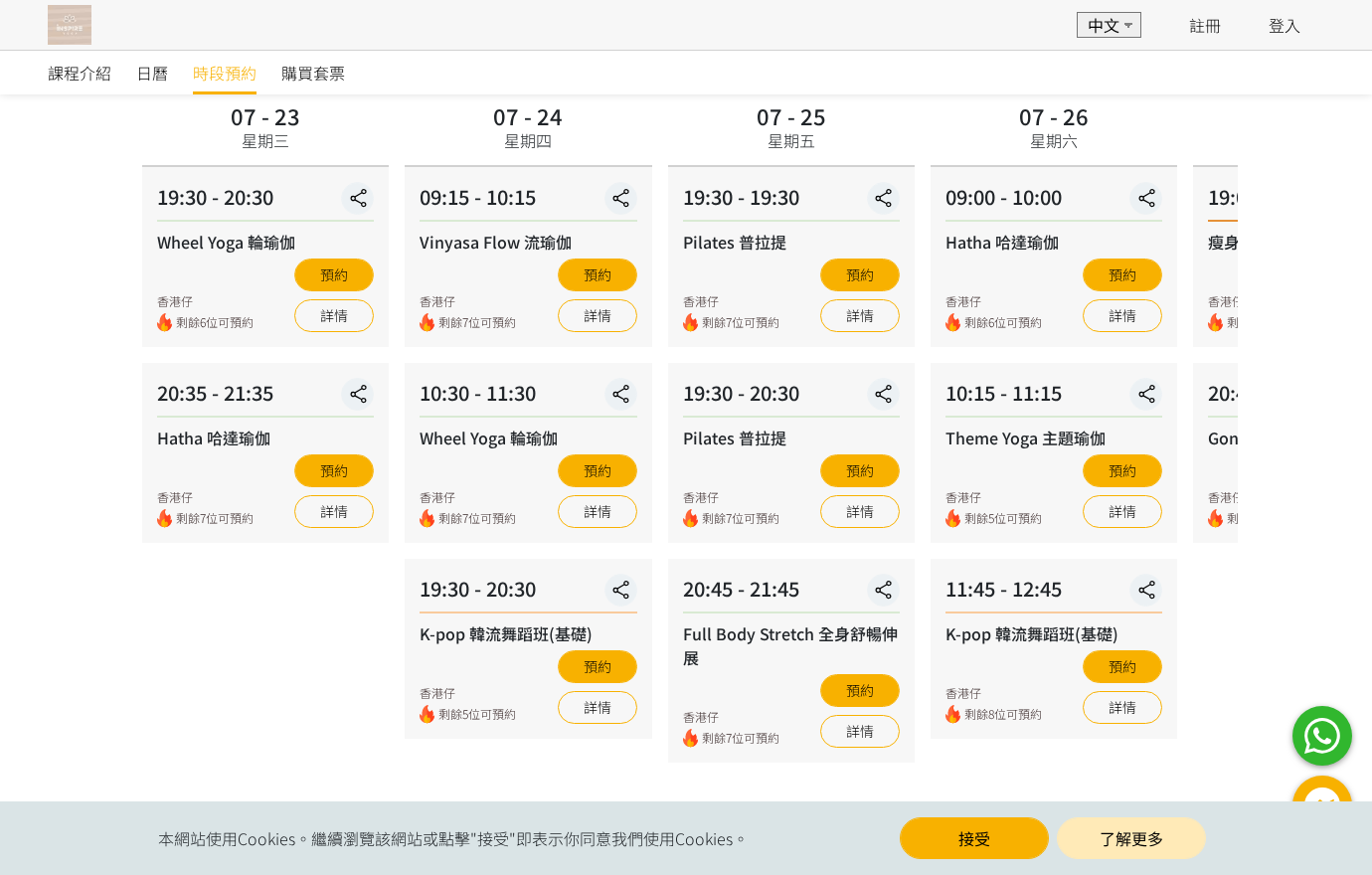 click on "07 -
23
星期三
19:30 - 20:30
Wheel Yoga 輪瑜伽
香港仔
剩餘6位可預約
預約
詳情
20:35 - 21:35
Hatha 哈達瑜伽
香港仔
剩餘7位可預約
預約
詳情" at bounding box center [265, 430] 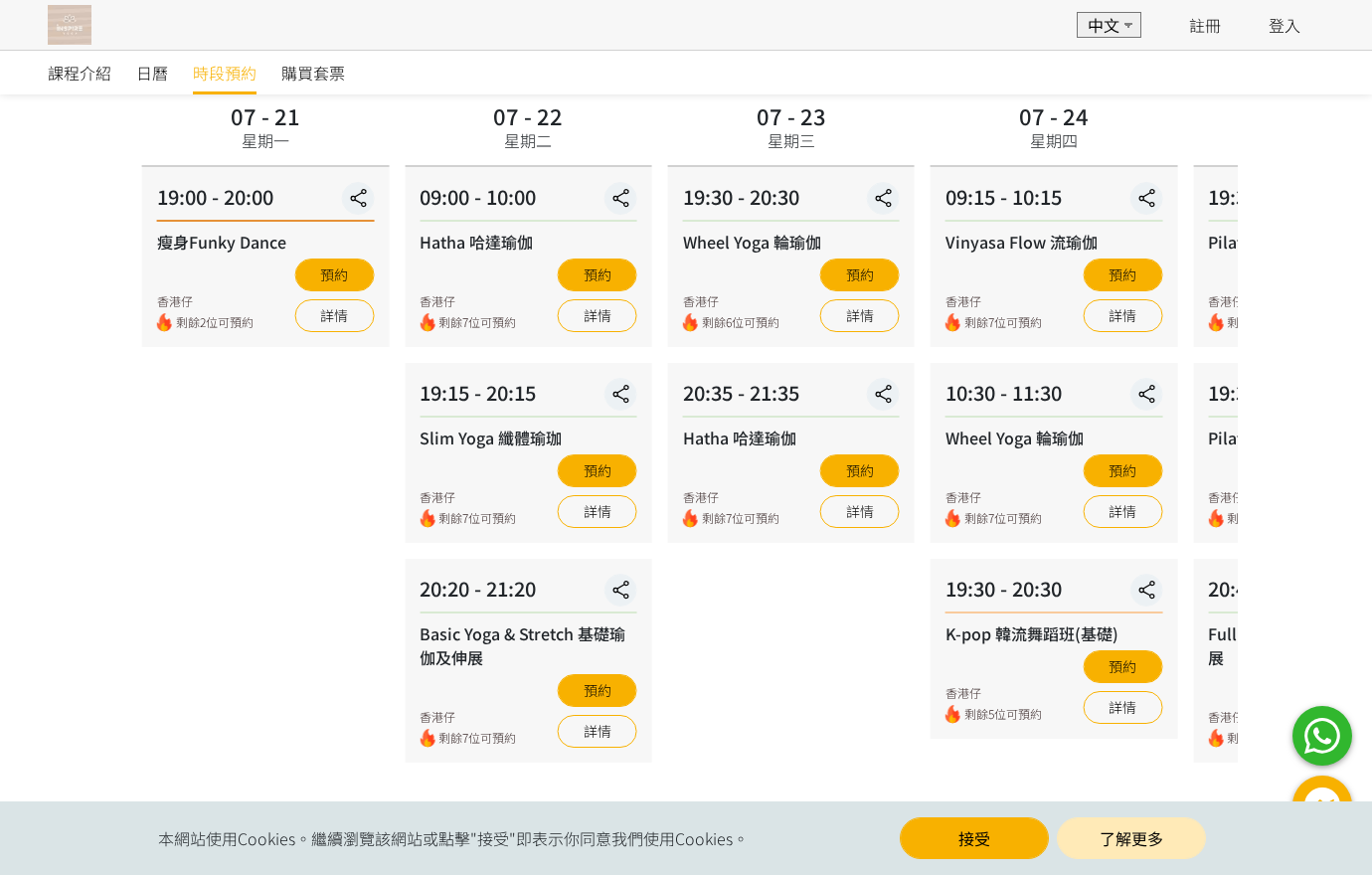 click on "07 -
21
星期一
19:00 - 20:00
瘦身Funky Dance
香港仔
剩餘2位可預約
預約
詳情" at bounding box center [265, 430] 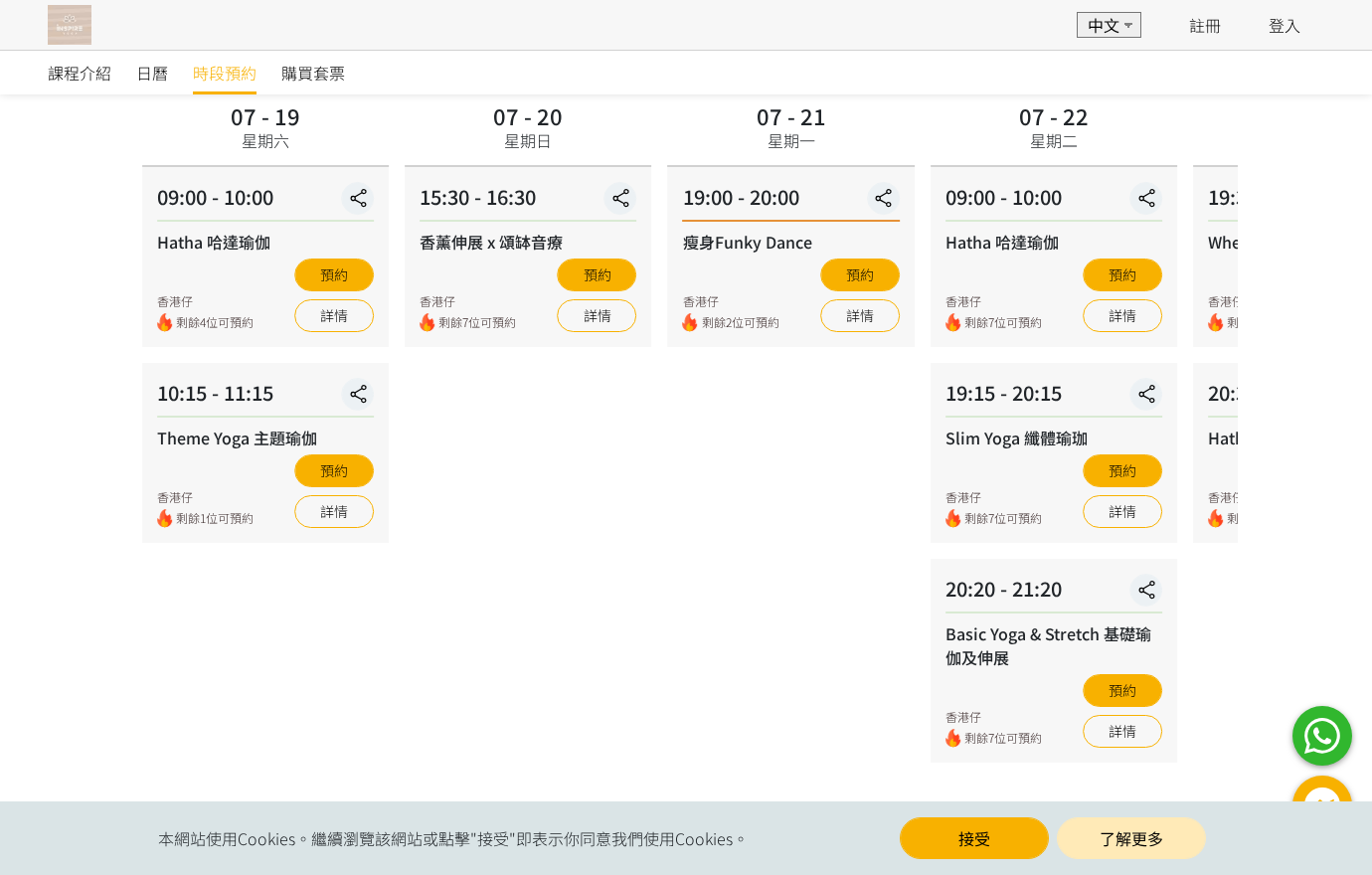 click on "07 -
21
星期一
19:00 - 20:00
瘦身Funky Dance
香港仔
剩餘2位可預約
預約
詳情" at bounding box center [791, 430] 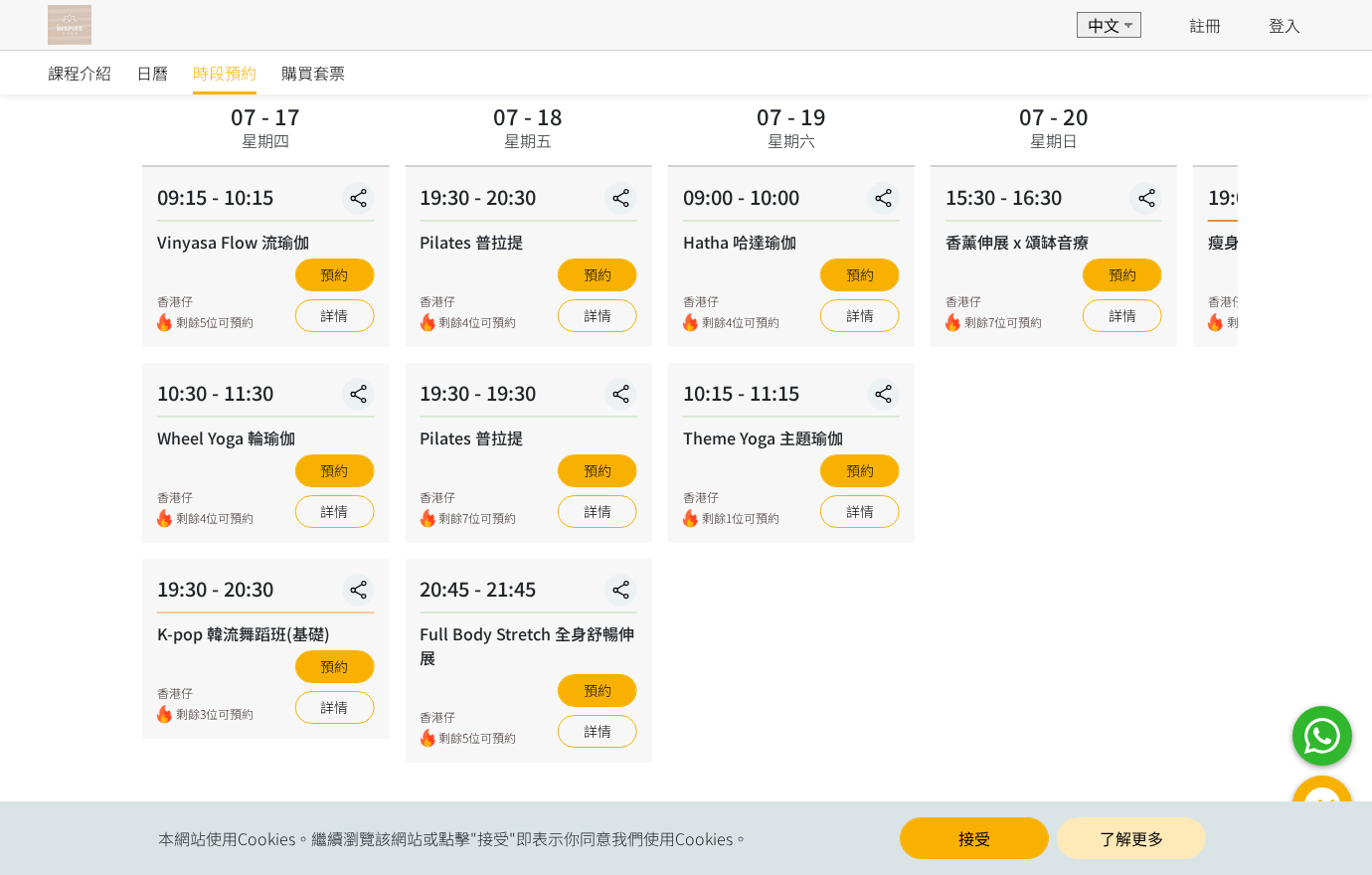 click on "07 -
20
星期日
15:30 - 16:30
香薰伸展 x 頌缽音療
香港仔
剩餘7位可預約
預約
詳情" at bounding box center [1054, 430] 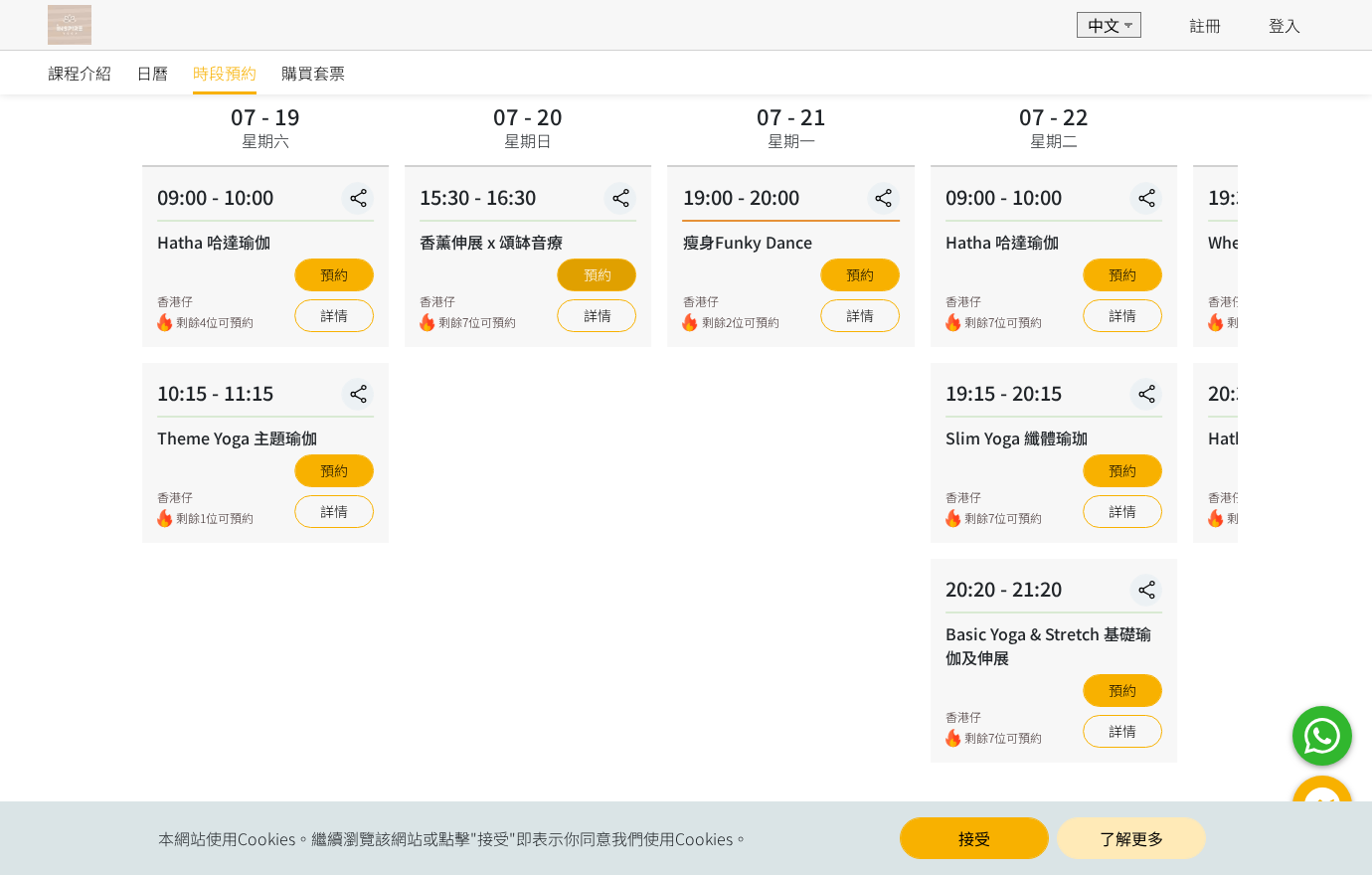 click on "預約" at bounding box center (598, 274) 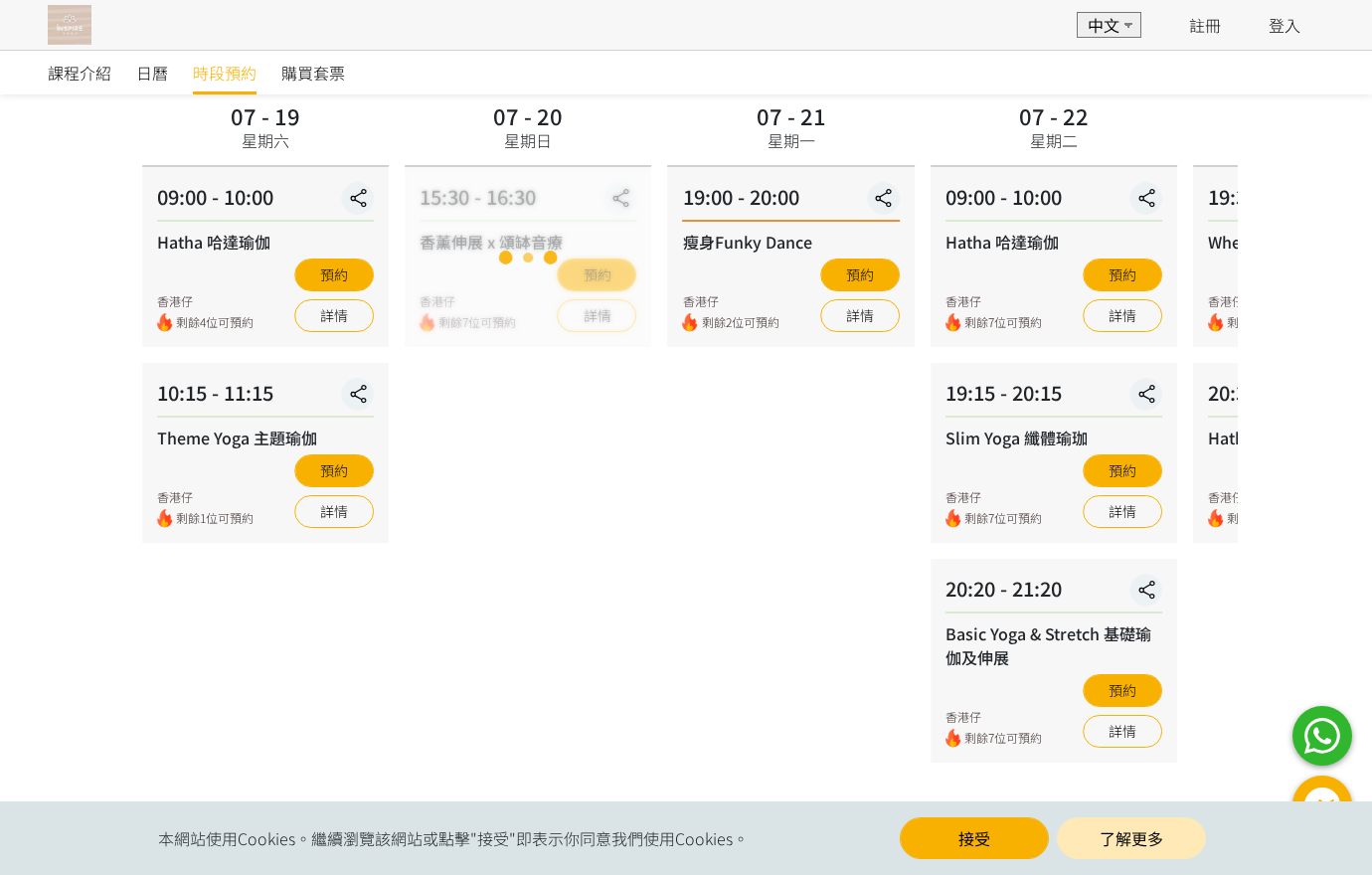 click on "07 -
20
星期日
15:30 - 16:30
香薰伸展 x 頌缽音療
香港仔
剩餘7位可預約
預約
詳情" at bounding box center [528, 430] 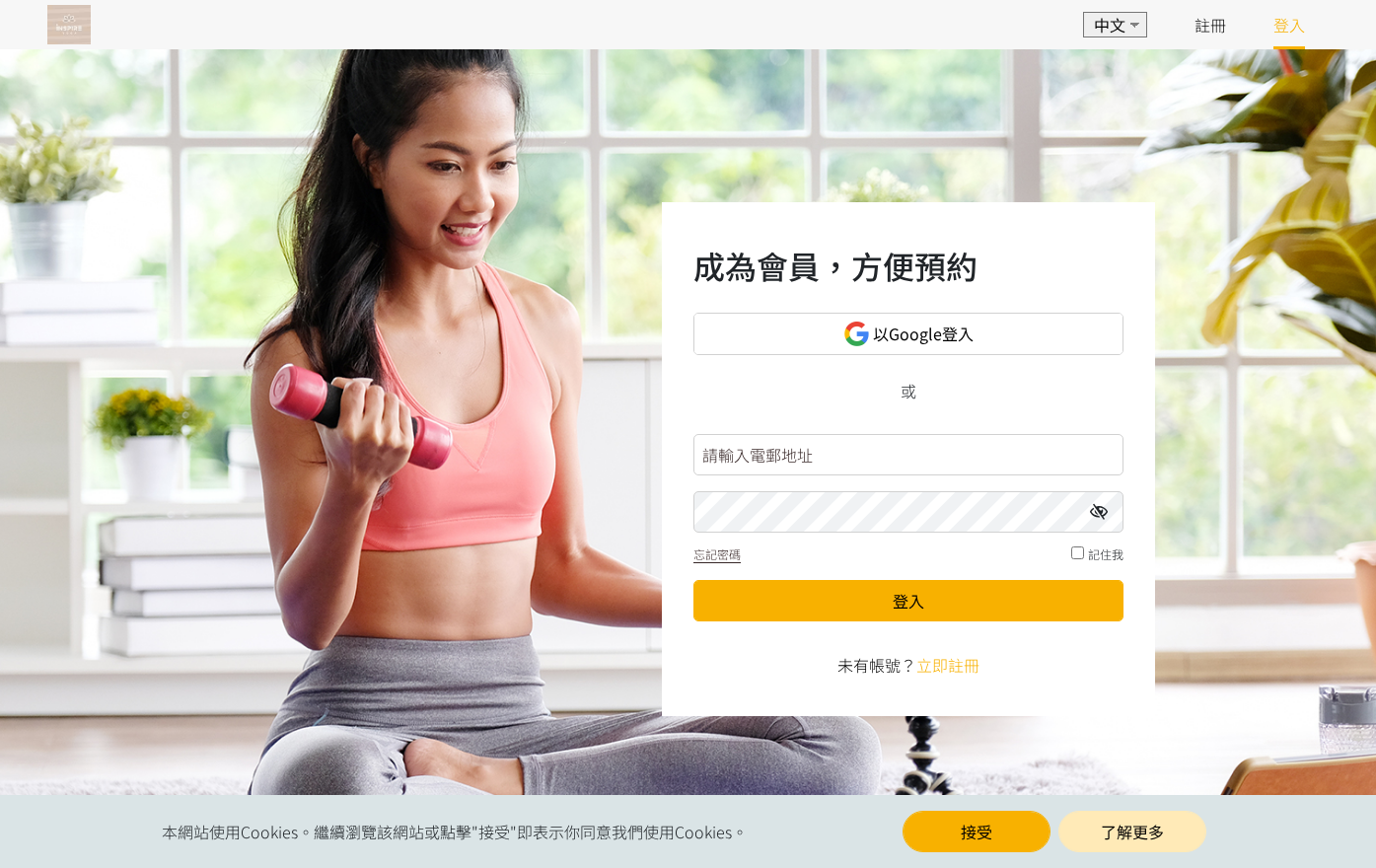 scroll, scrollTop: 0, scrollLeft: 0, axis: both 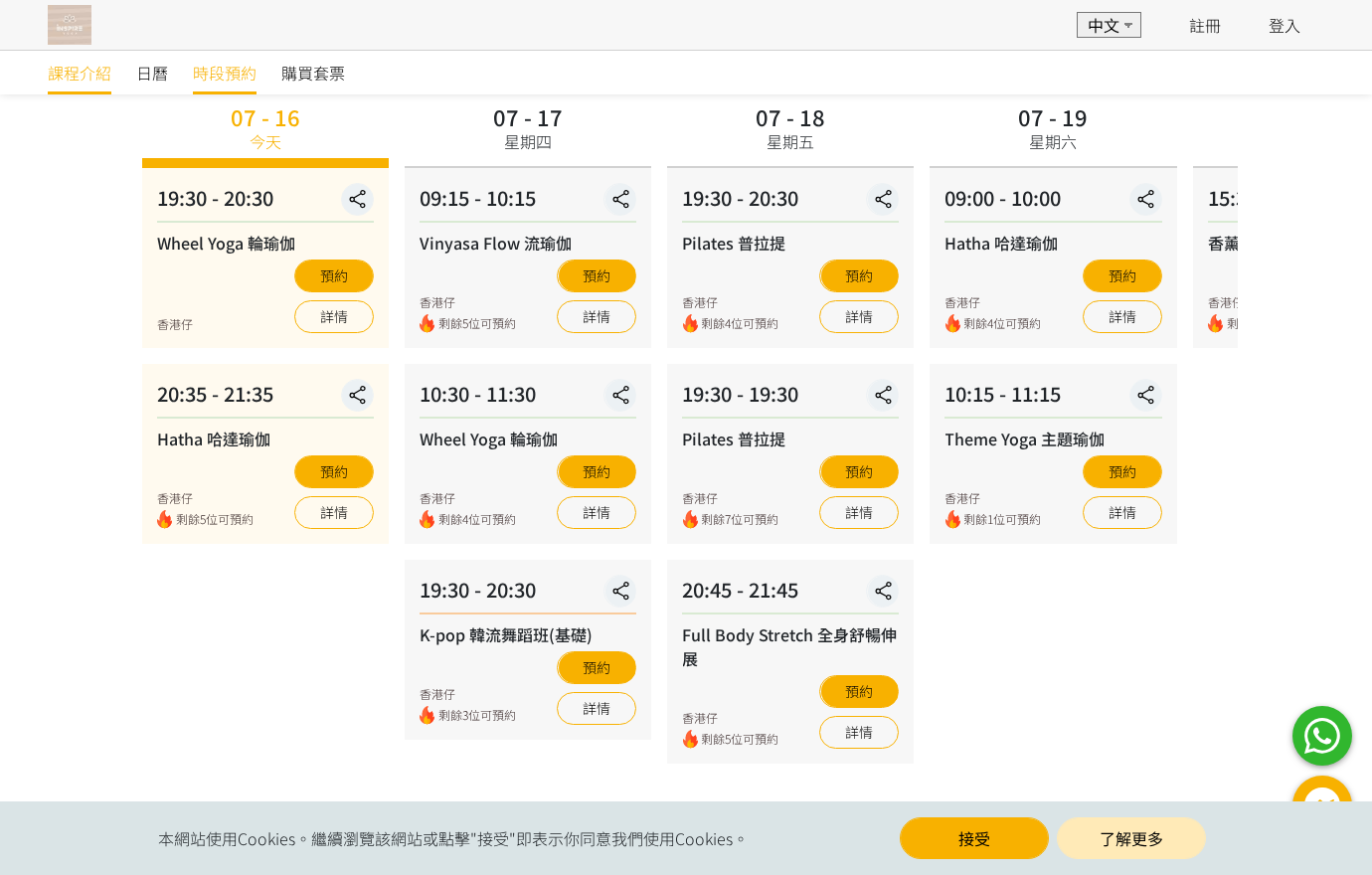 click on "課程介紹" at bounding box center [80, 73] 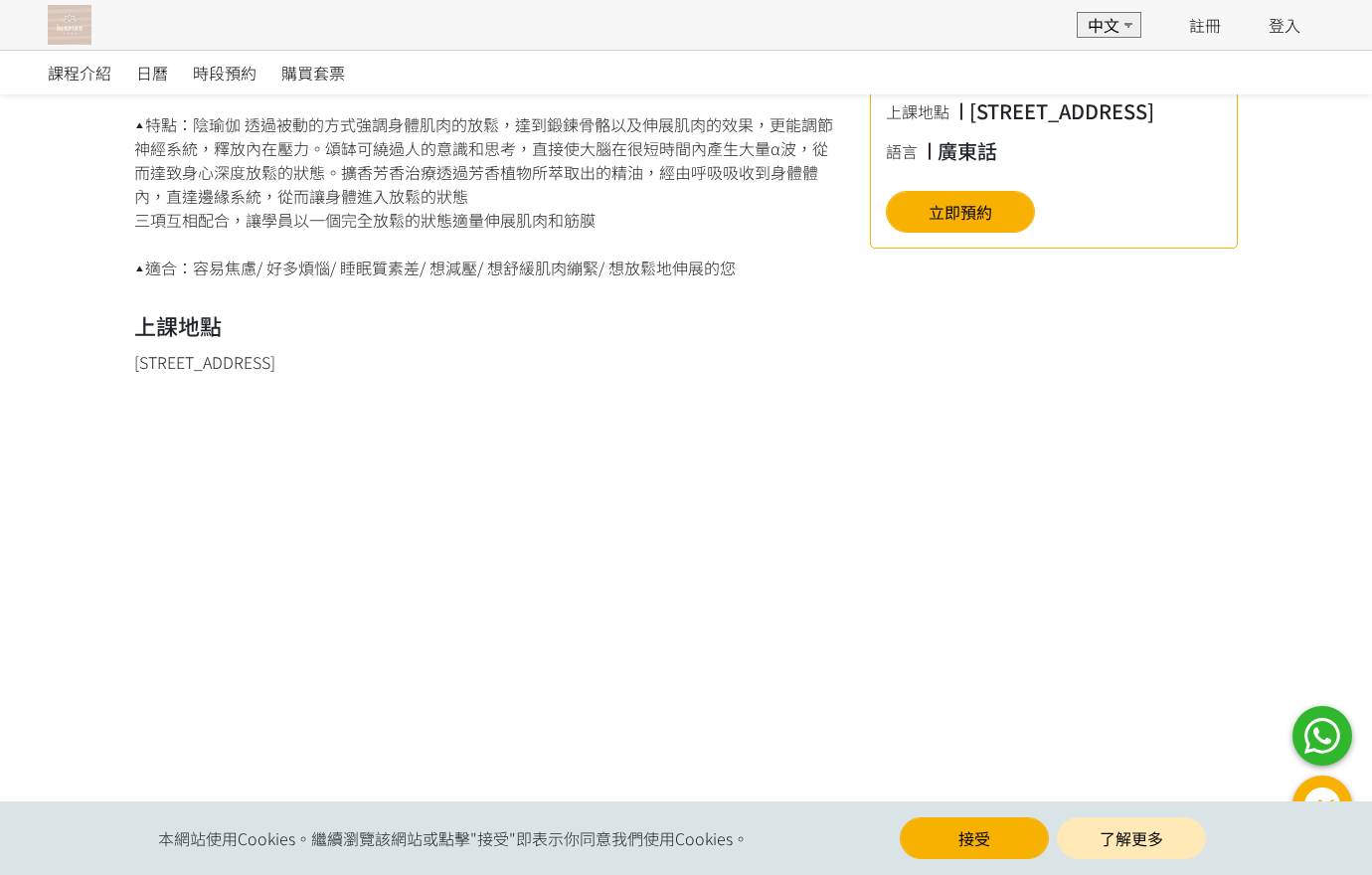 scroll, scrollTop: 682, scrollLeft: 0, axis: vertical 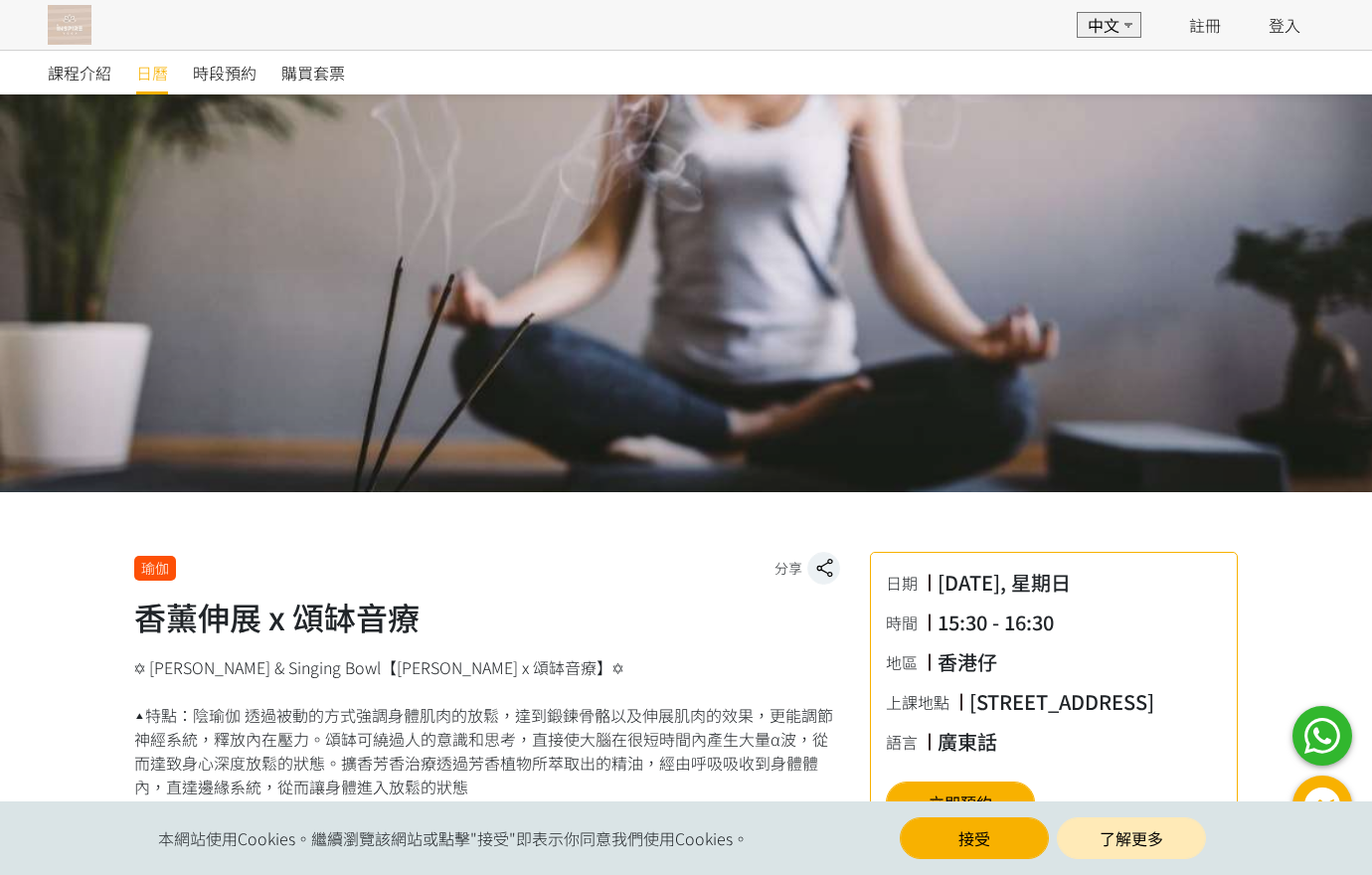click on "日曆" at bounding box center [152, 73] 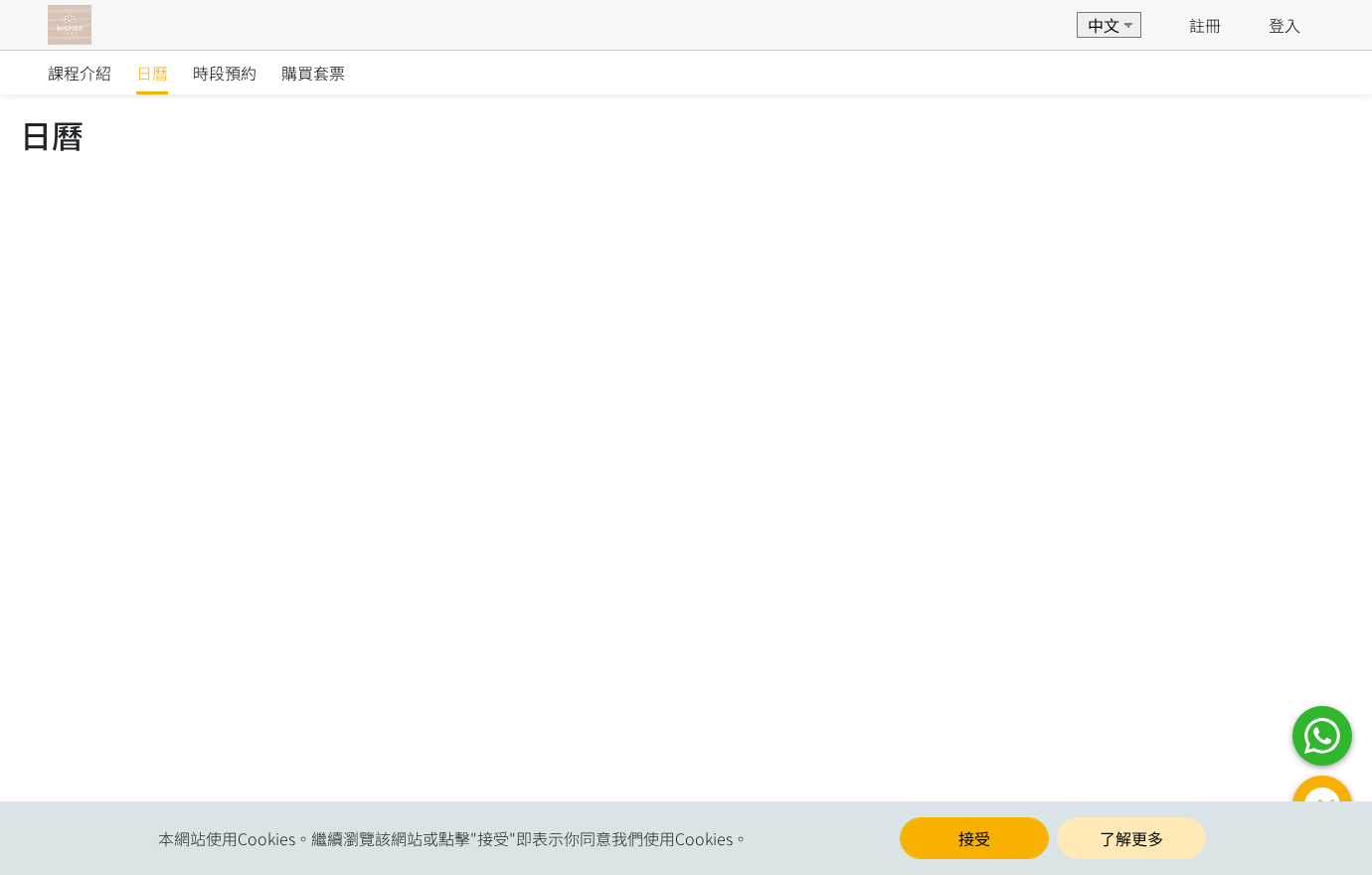 scroll, scrollTop: 0, scrollLeft: 0, axis: both 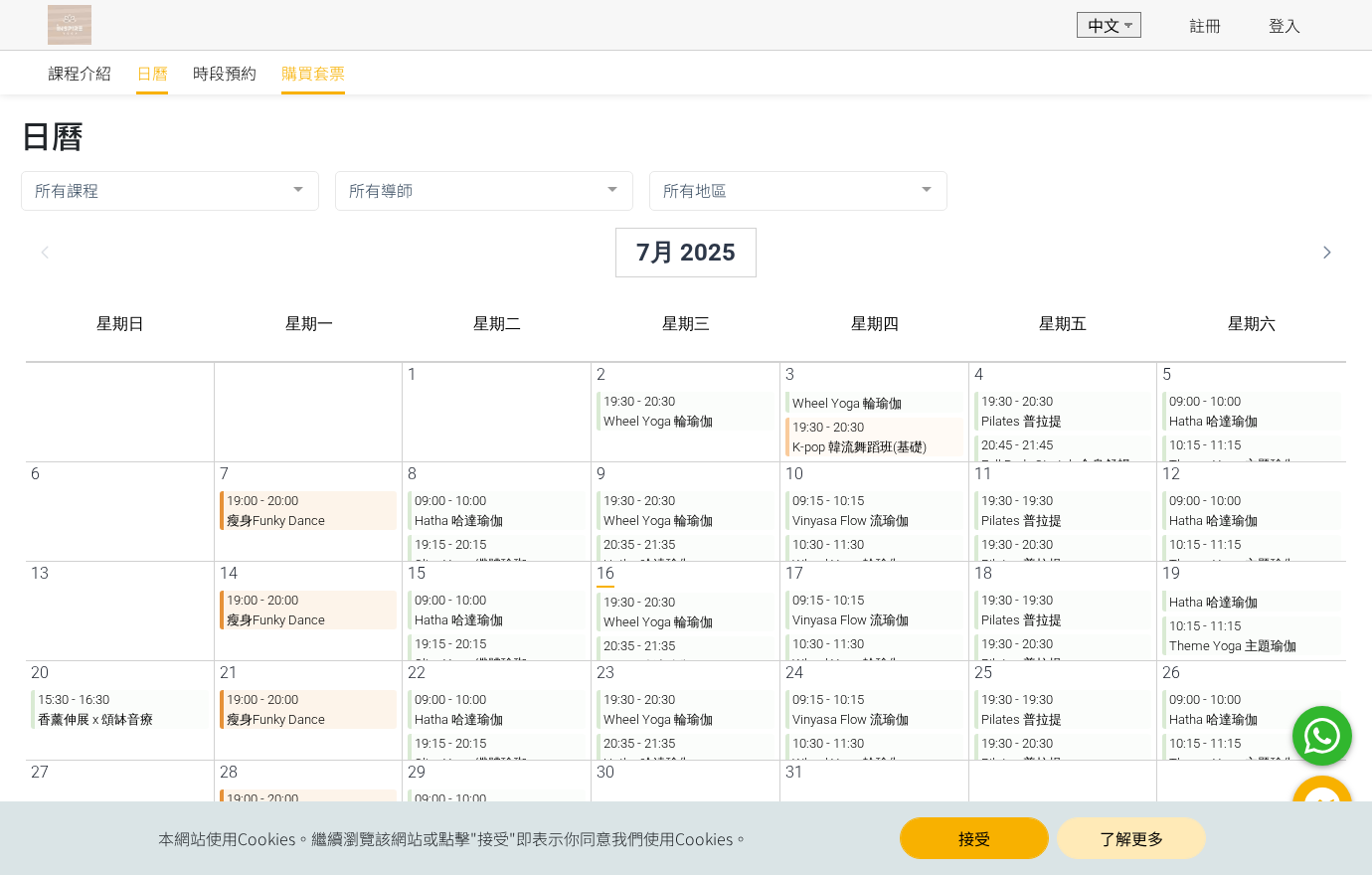 click on "購買套票" at bounding box center [313, 73] 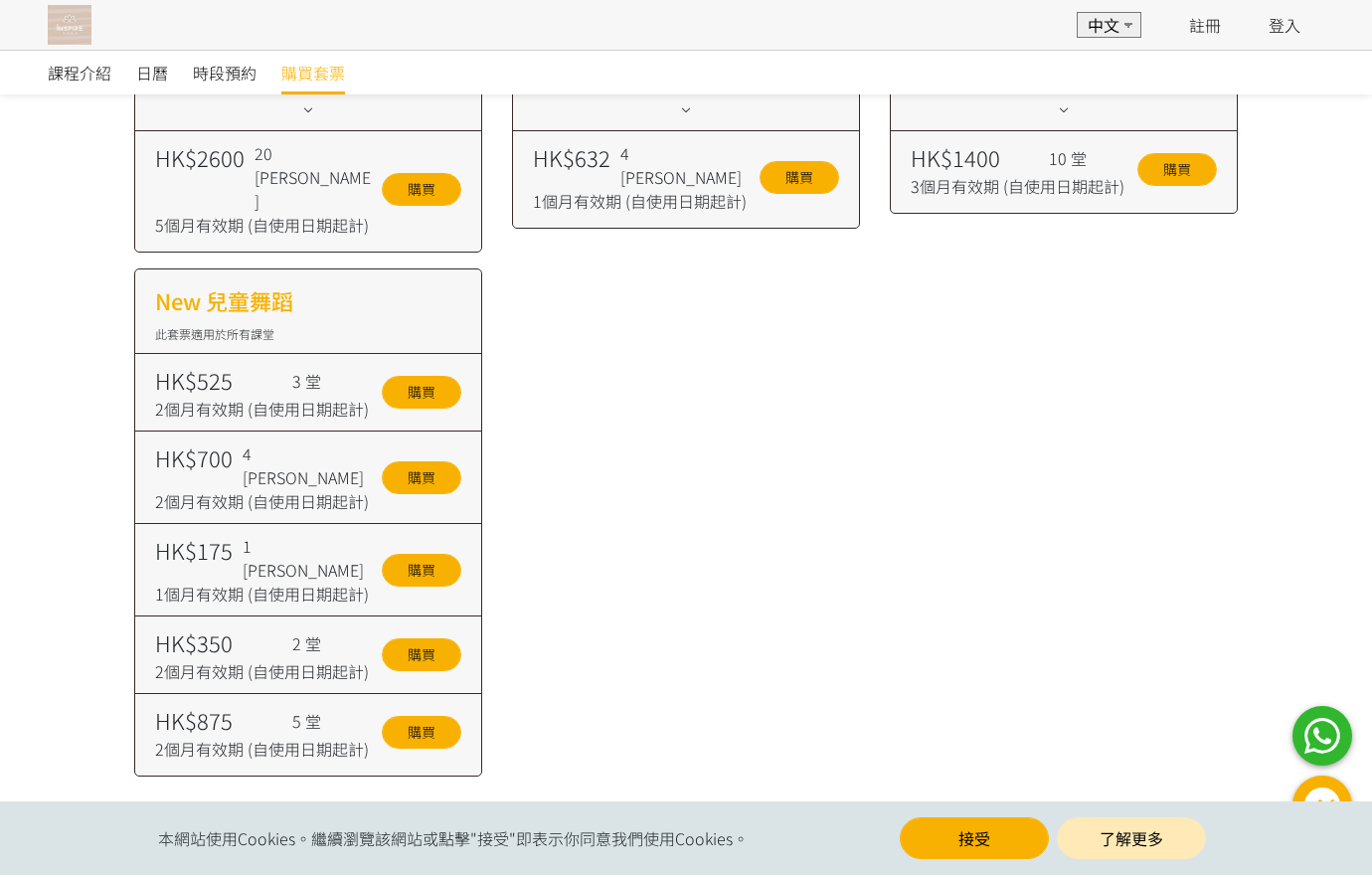 scroll, scrollTop: 452, scrollLeft: 0, axis: vertical 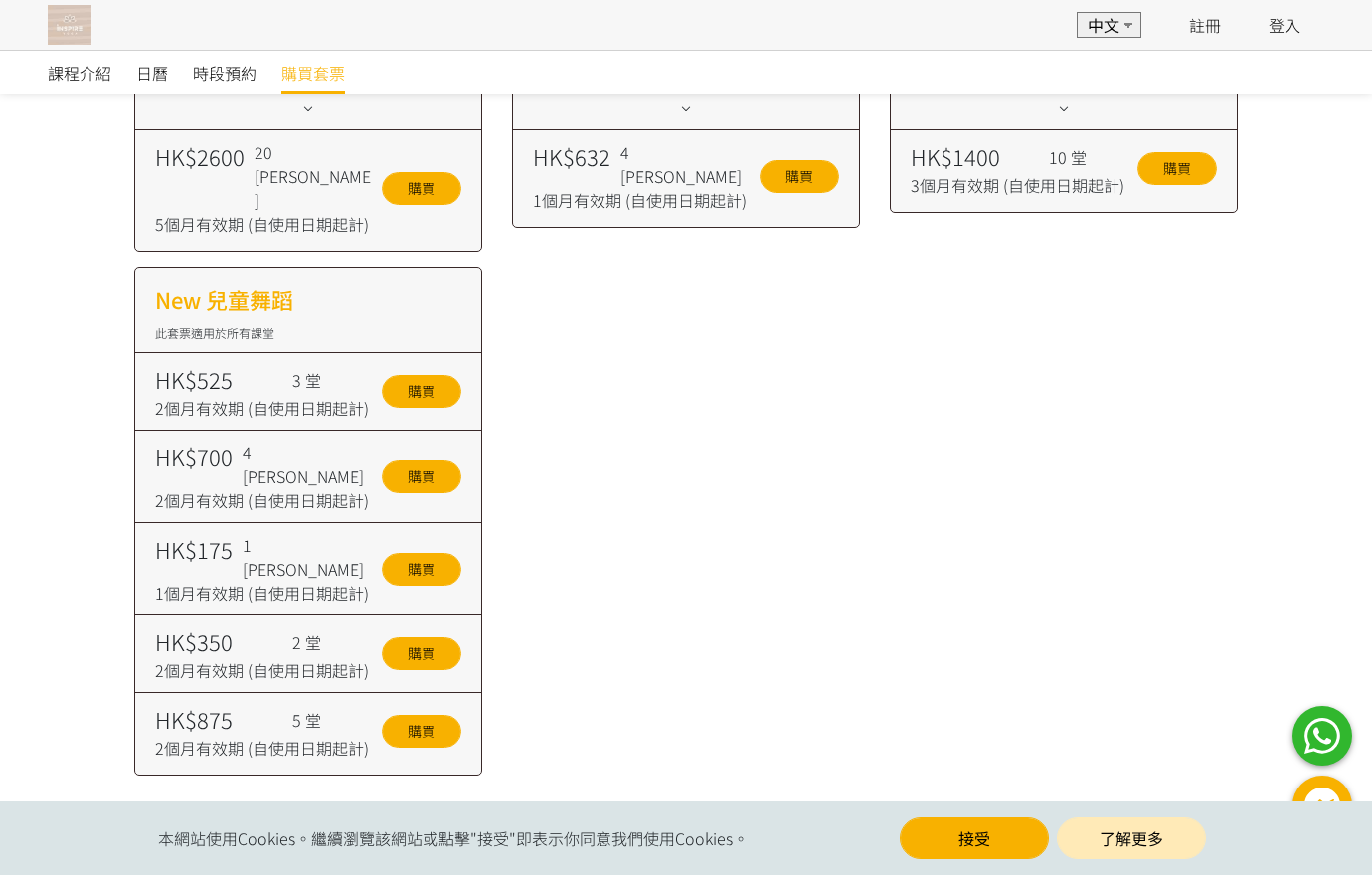 click on "New 兒童舞蹈   此套票適用於所有課堂     HK$525   2個月有效期
(自使用日期起計)
3
堂
購買   HK$700   2個月有效期
(自使用日期起計)
4
堂
購買   HK$175   1個月有效期
(自使用日期起計)
1
堂
購買   HK$350       購買   HK$875       購買" at bounding box center (308, 521) 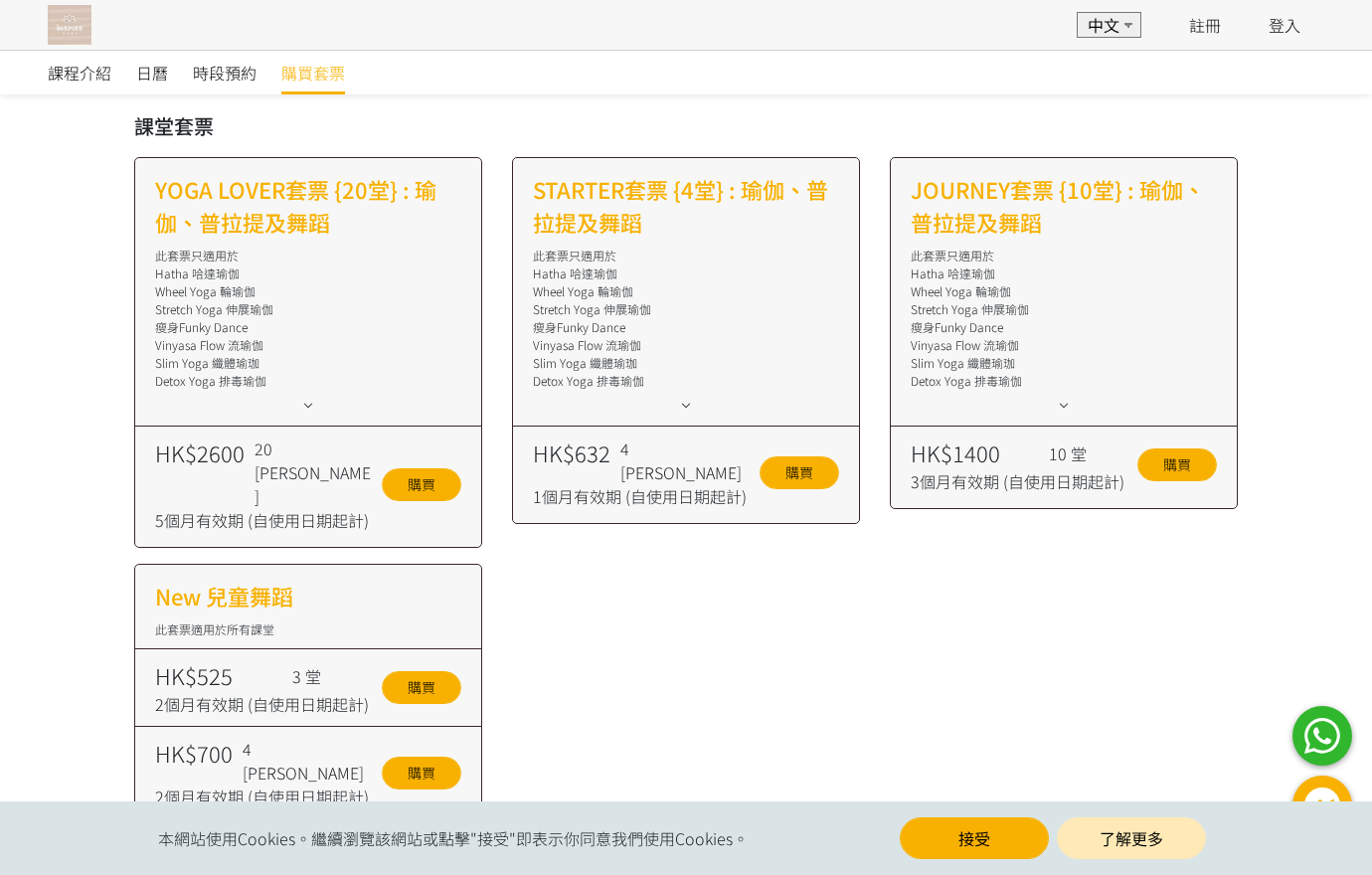 scroll, scrollTop: 154, scrollLeft: 0, axis: vertical 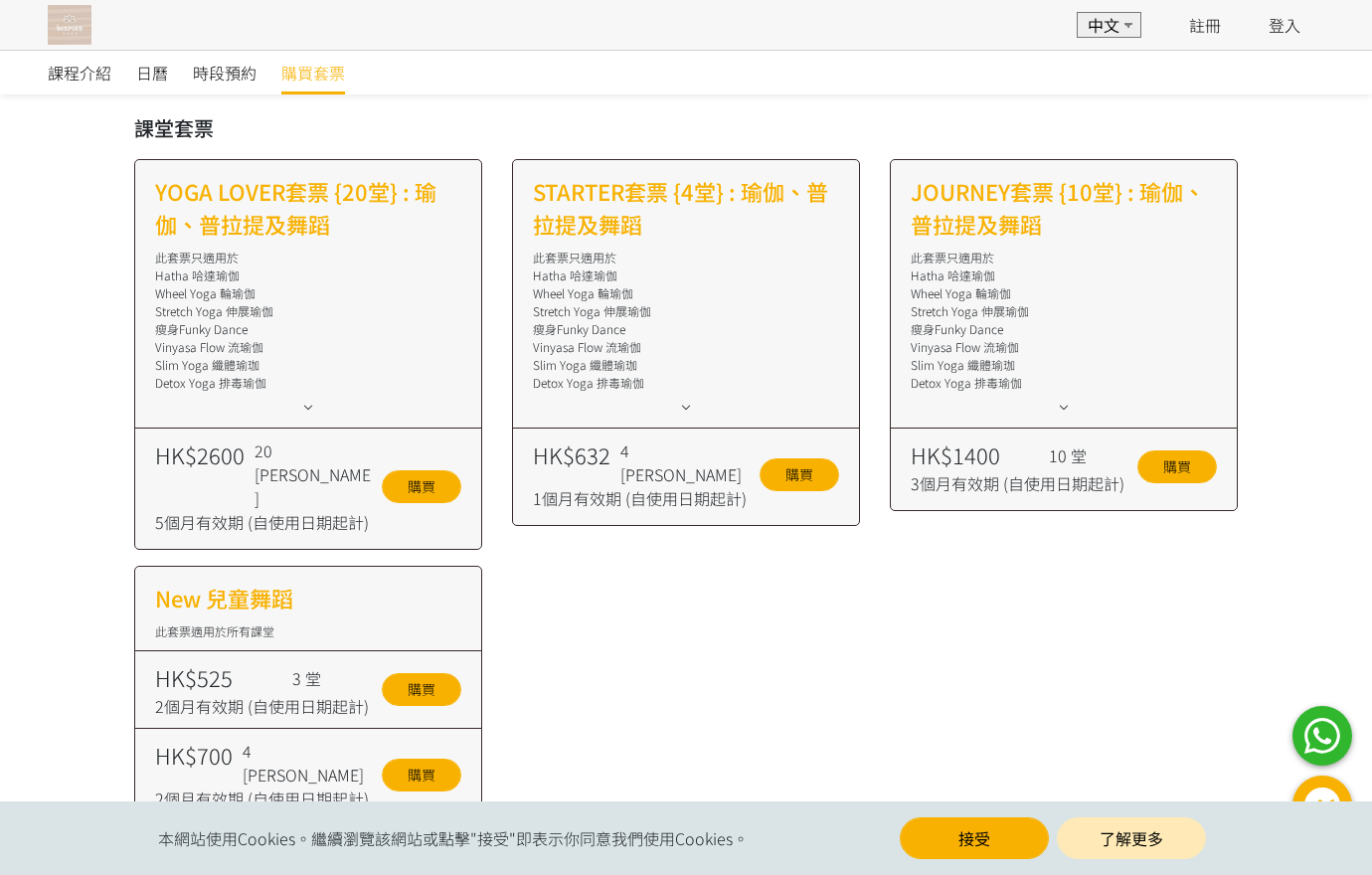 click at bounding box center (686, 407) 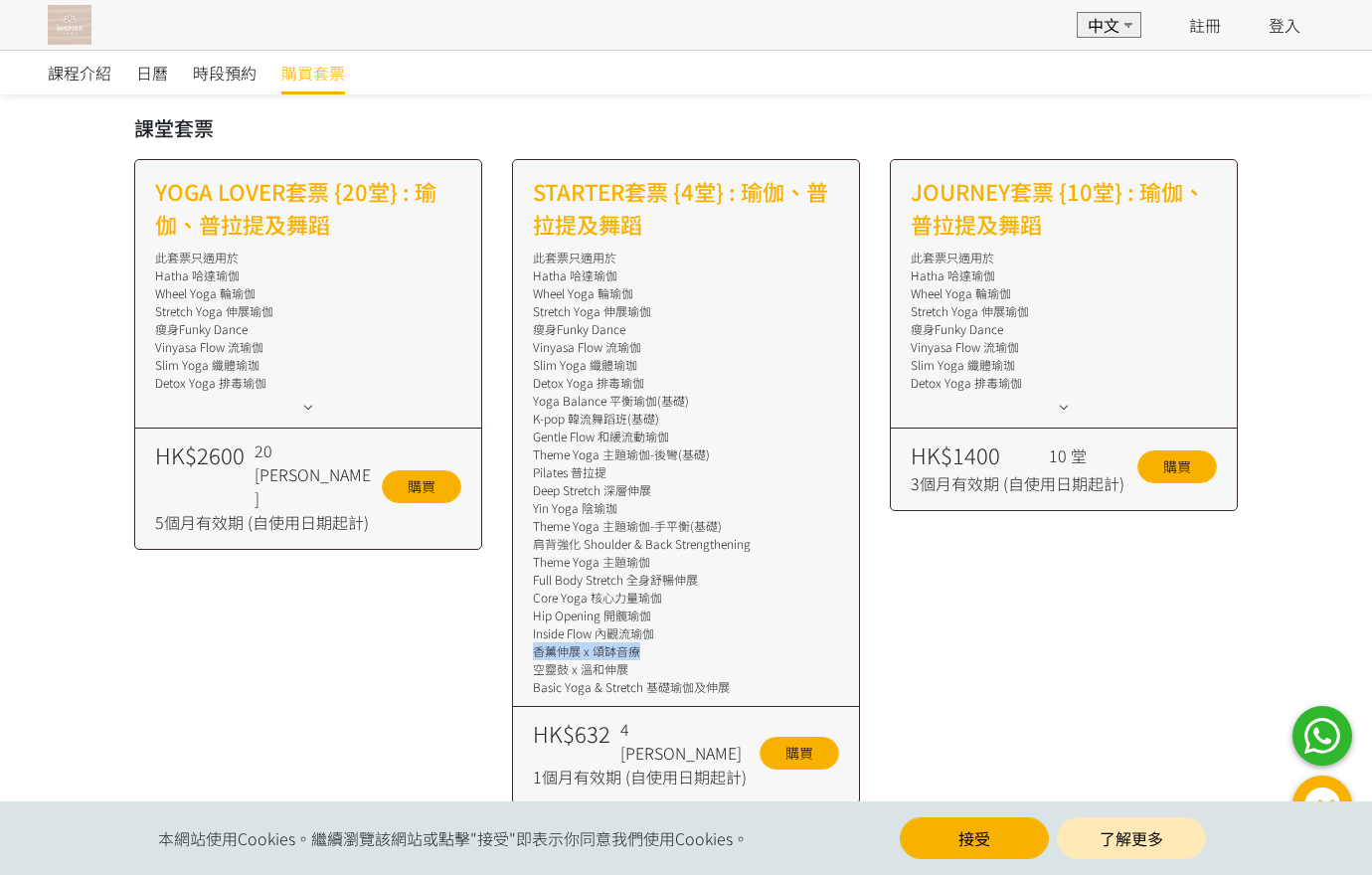 drag, startPoint x: 642, startPoint y: 659, endPoint x: 528, endPoint y: 659, distance: 114 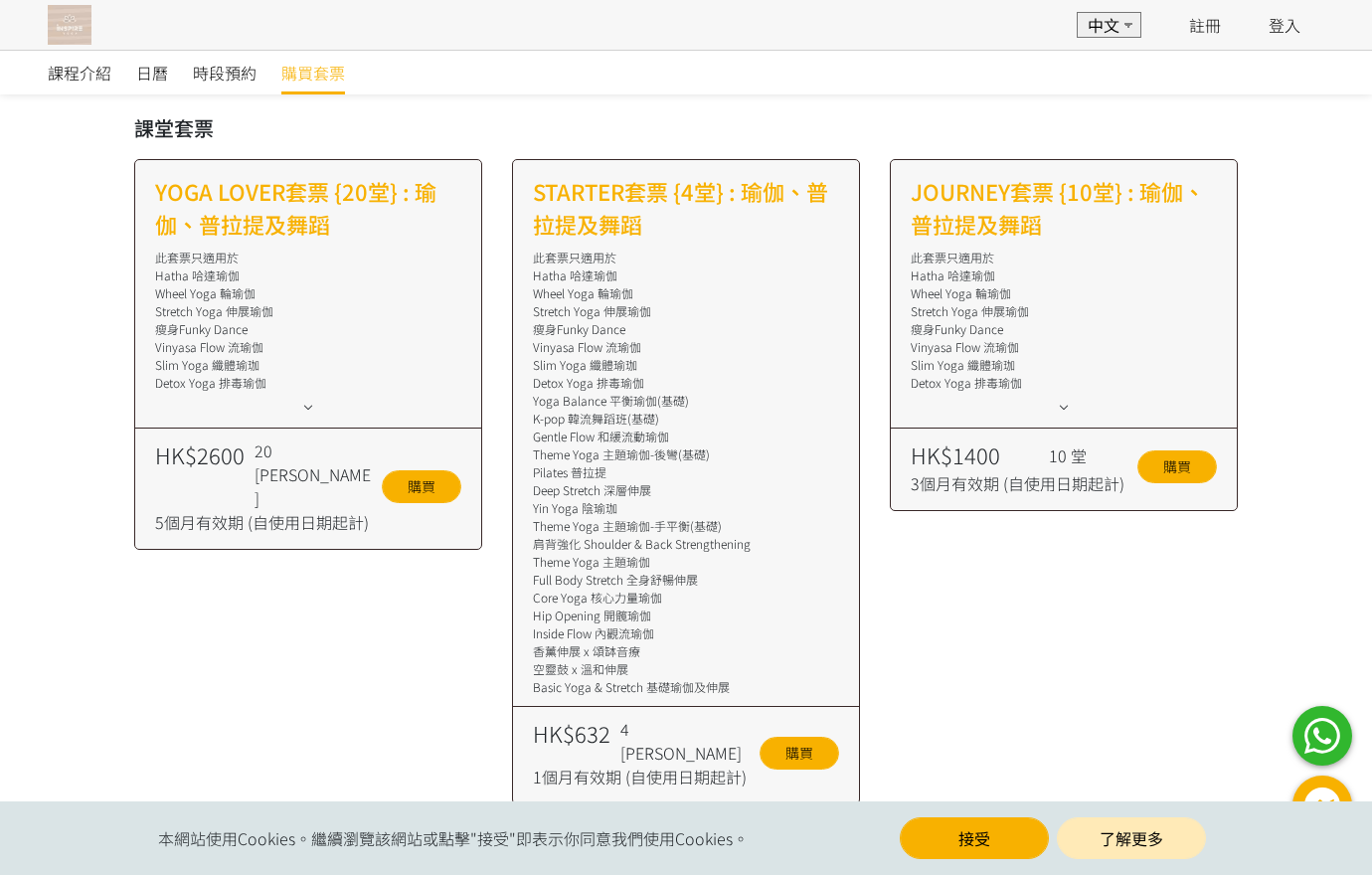 click on "JOURNEY套票 {10堂} : 瑜伽、普拉提及舞蹈   此套票只適用於   Hatha 哈達瑜伽   Wheel Yoga 輪瑜伽   Stretch Yoga 伸展瑜伽   瘦身Funky Dance   Vinyasa Flow 流瑜伽   Slim Yoga 纖體瑜珈   Detox Yoga 排毒瑜伽   Yoga Balance 平衡瑜伽(基礎)   K-pop 韓流舞蹈班(基礎)   Gentle Flow 和緩流動瑜伽   Theme Yoga 主題瑜伽-後彎(基礎)   Pilates 普拉提   Deep Stretch 深層伸展   Yin Yoga 陰瑜珈   Theme Yoga 主題瑜伽-手平衡(基礎)   肩背強化 Shoulder & Back Strengthening   Theme Yoga 主題瑜伽   Full Body Stretch 全身舒暢伸展   Core Yoga 核心力量瑜伽   Hip Opening 開髖瑜伽   香薰伸展 x 頌缽音療   空靈鼓 x 溫和伸展   Basic Yoga & Stretch 基礎瑜伽及伸展     HK$1400   3個月有效期
(自使用日期起計)     購買" at bounding box center [1064, 481] 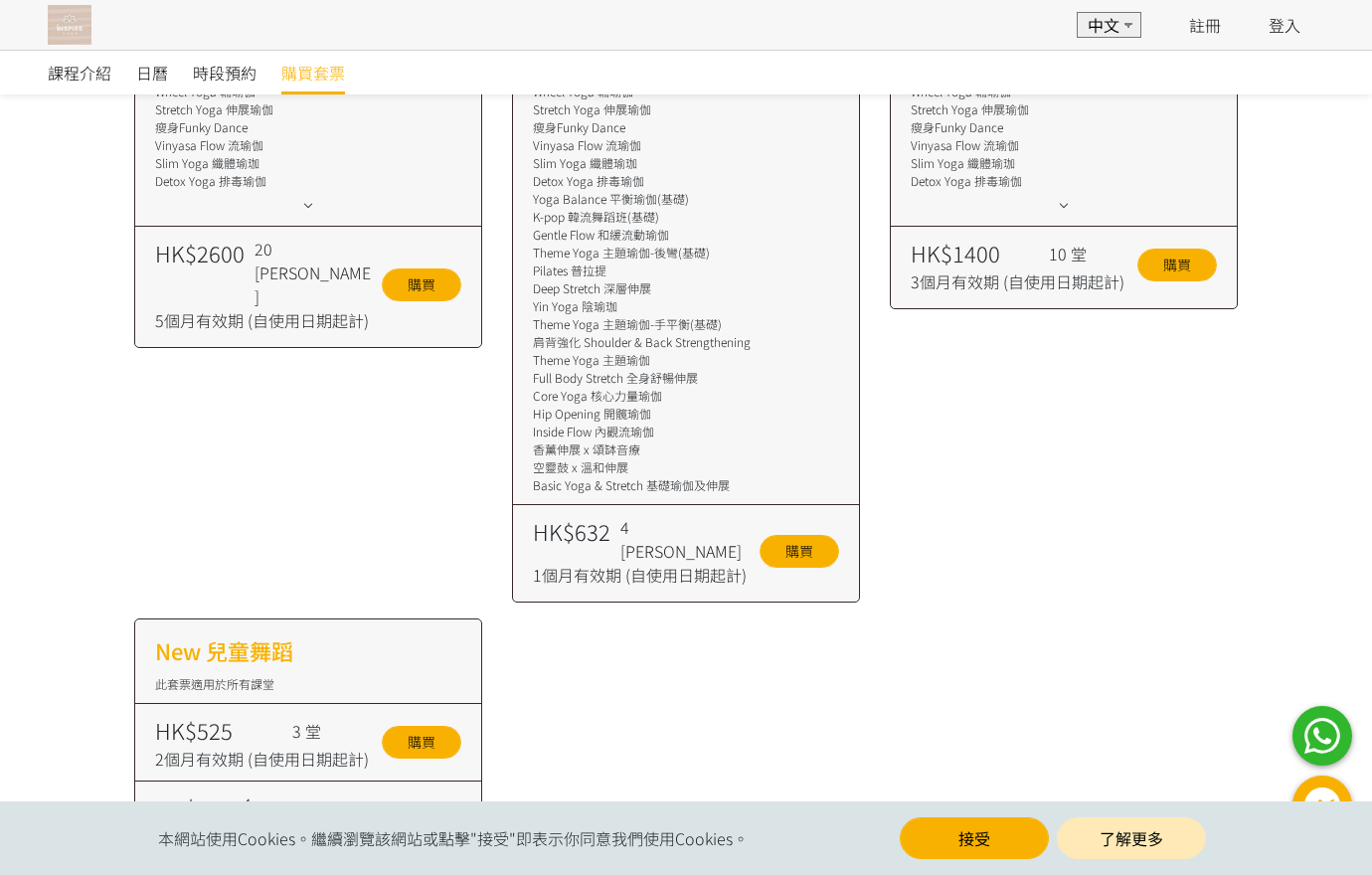 scroll, scrollTop: 88, scrollLeft: 0, axis: vertical 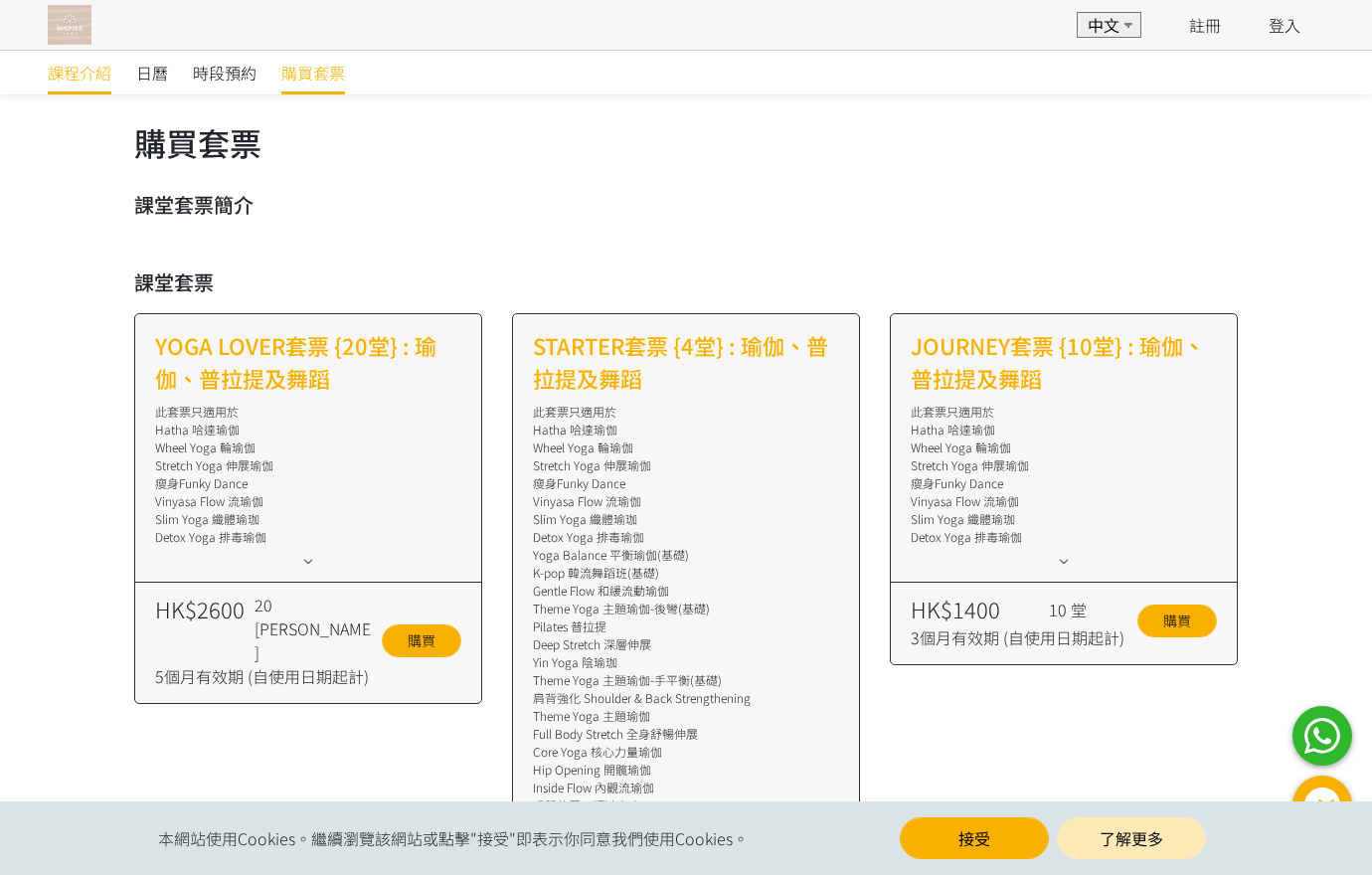 click on "課程介紹" at bounding box center (80, 73) 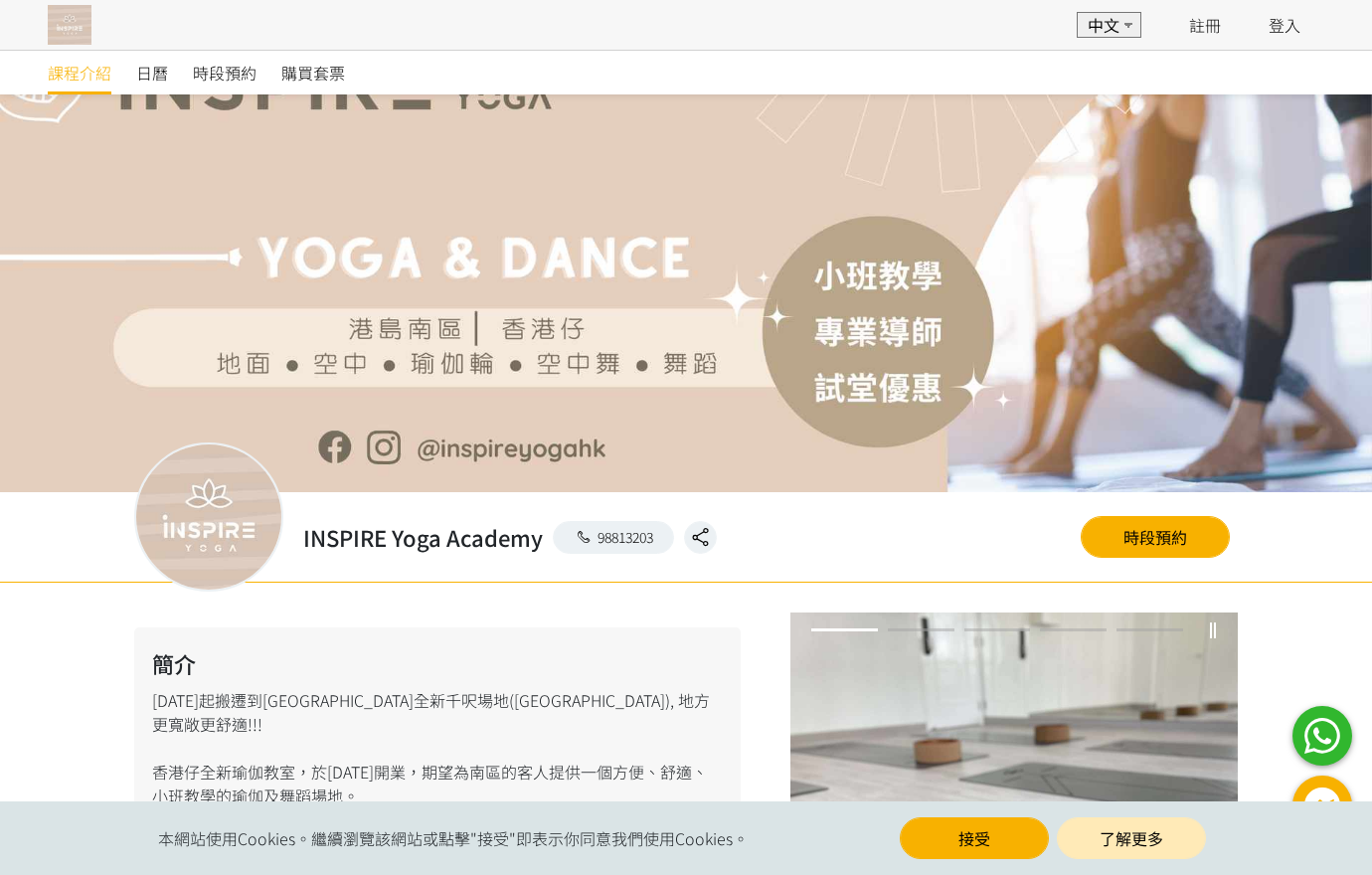 scroll, scrollTop: 815, scrollLeft: 0, axis: vertical 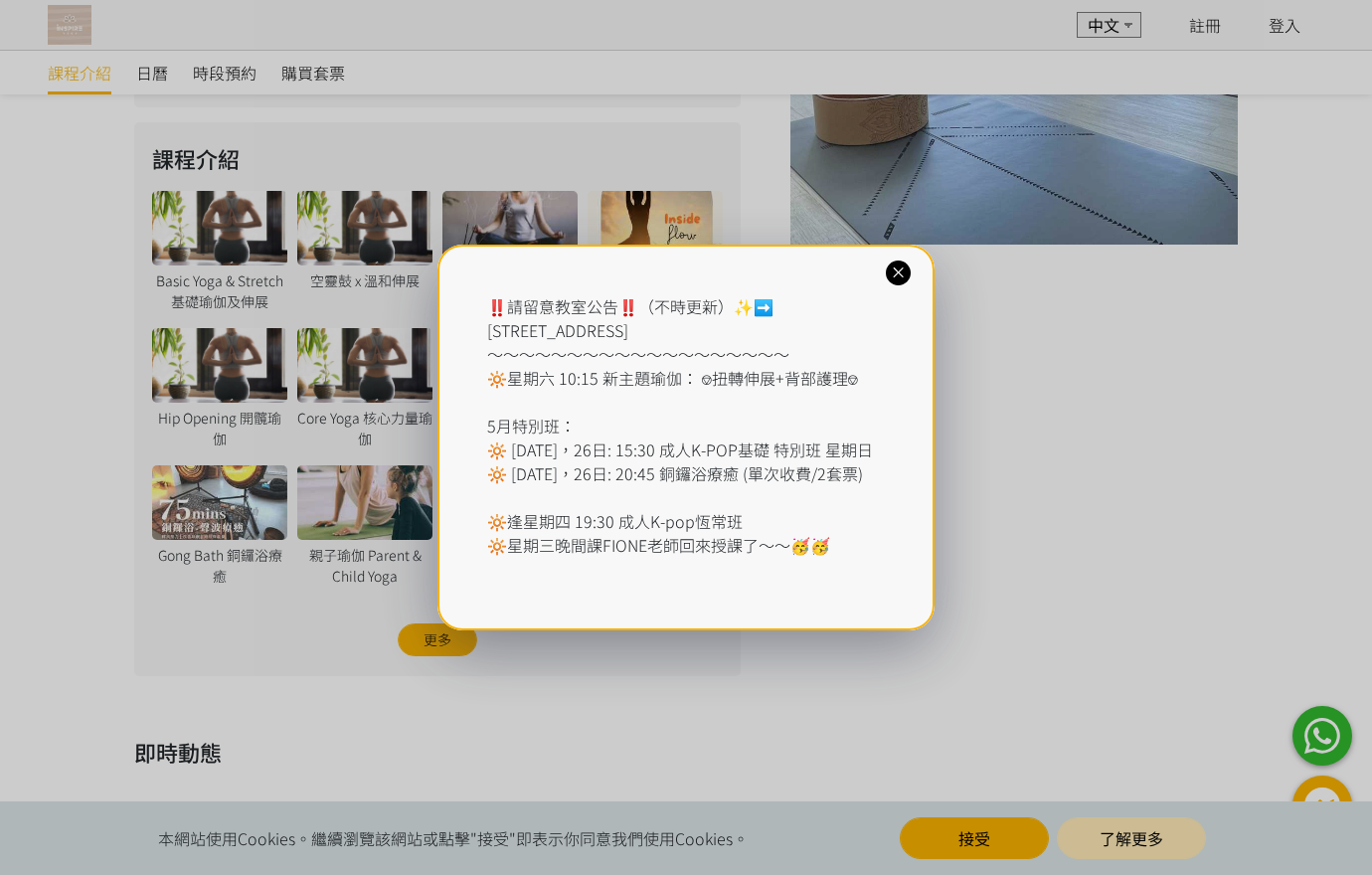 click at bounding box center [898, 272] 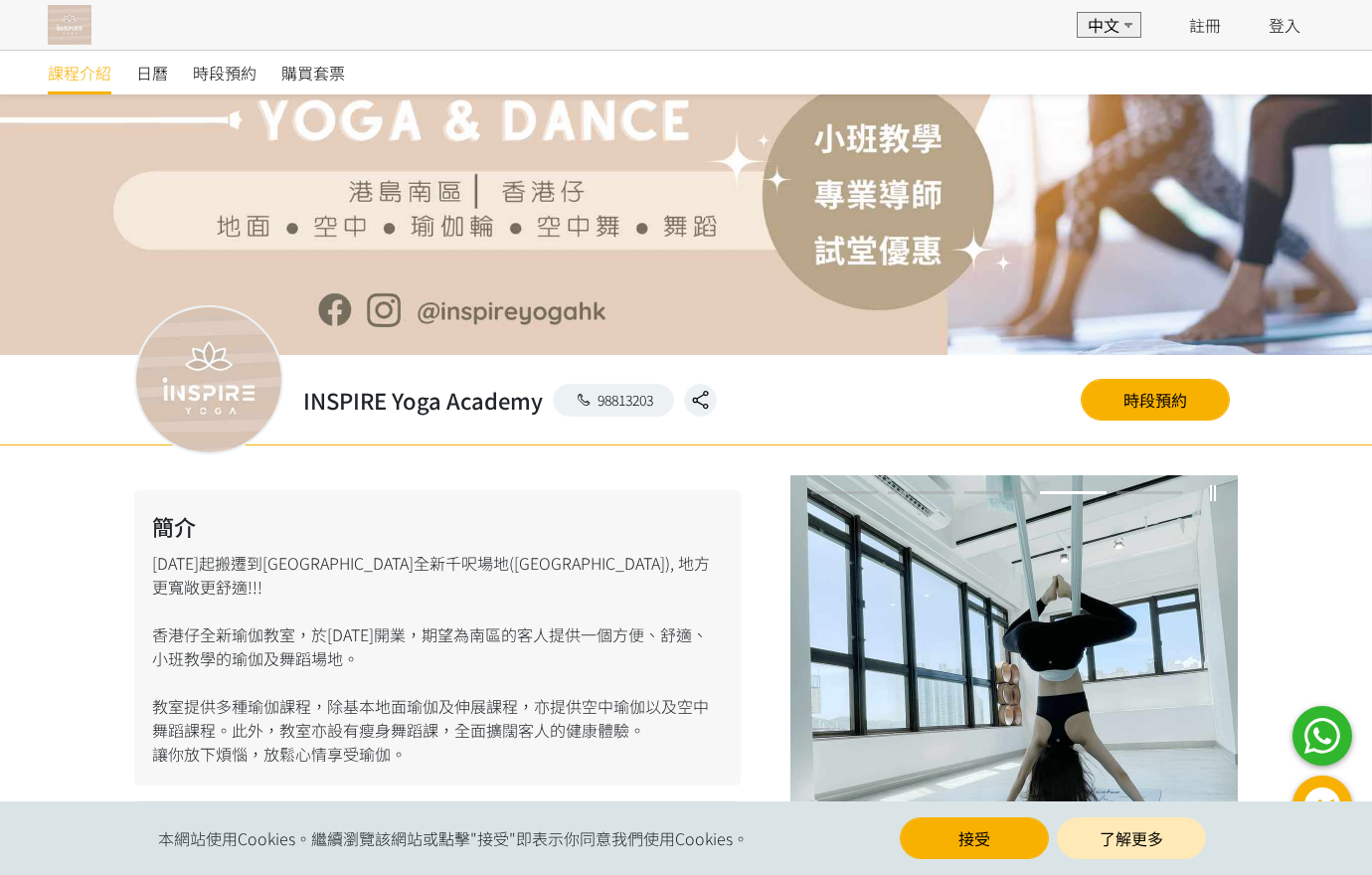 scroll, scrollTop: 119, scrollLeft: 0, axis: vertical 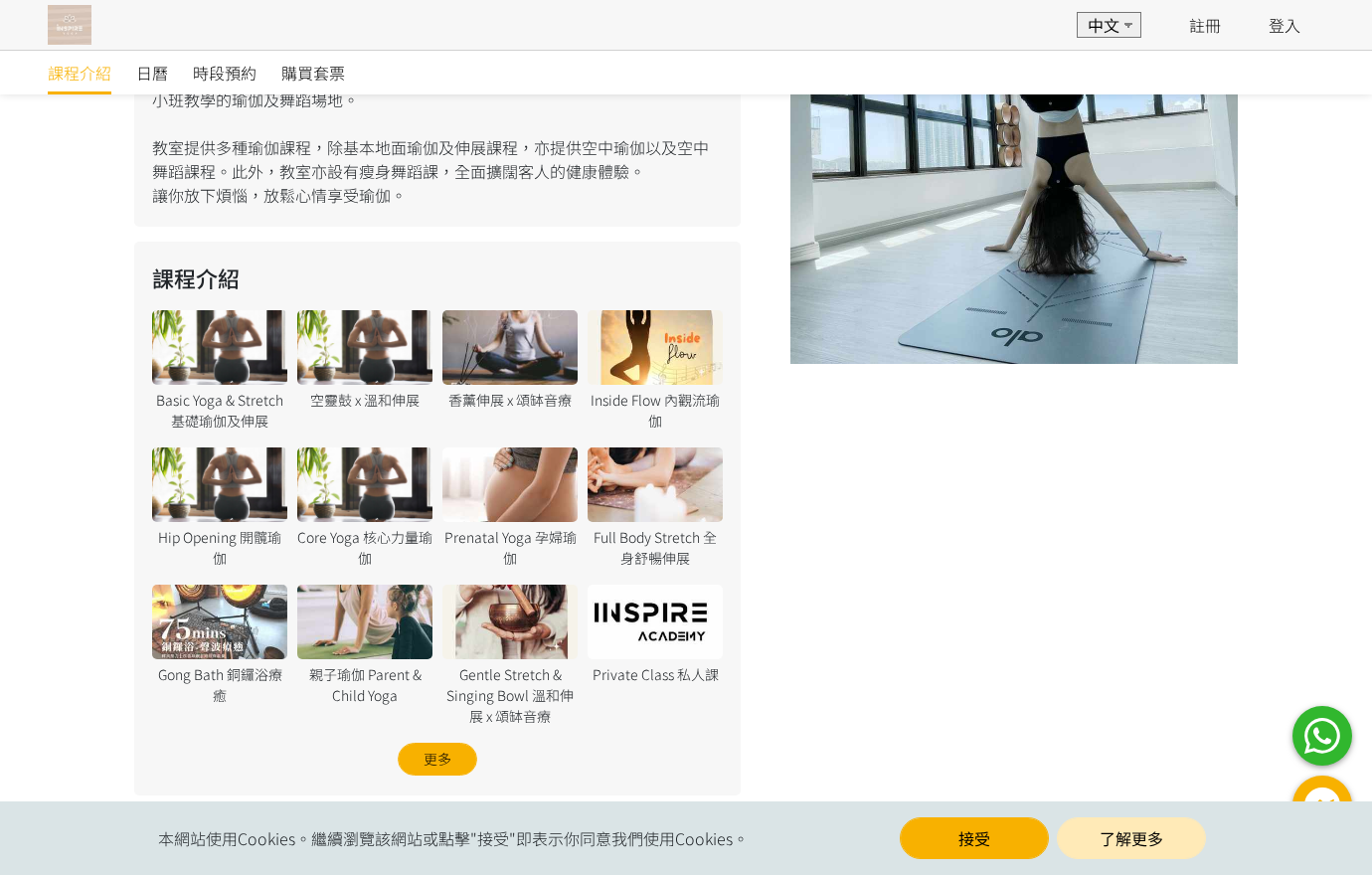 click at bounding box center [365, 347] 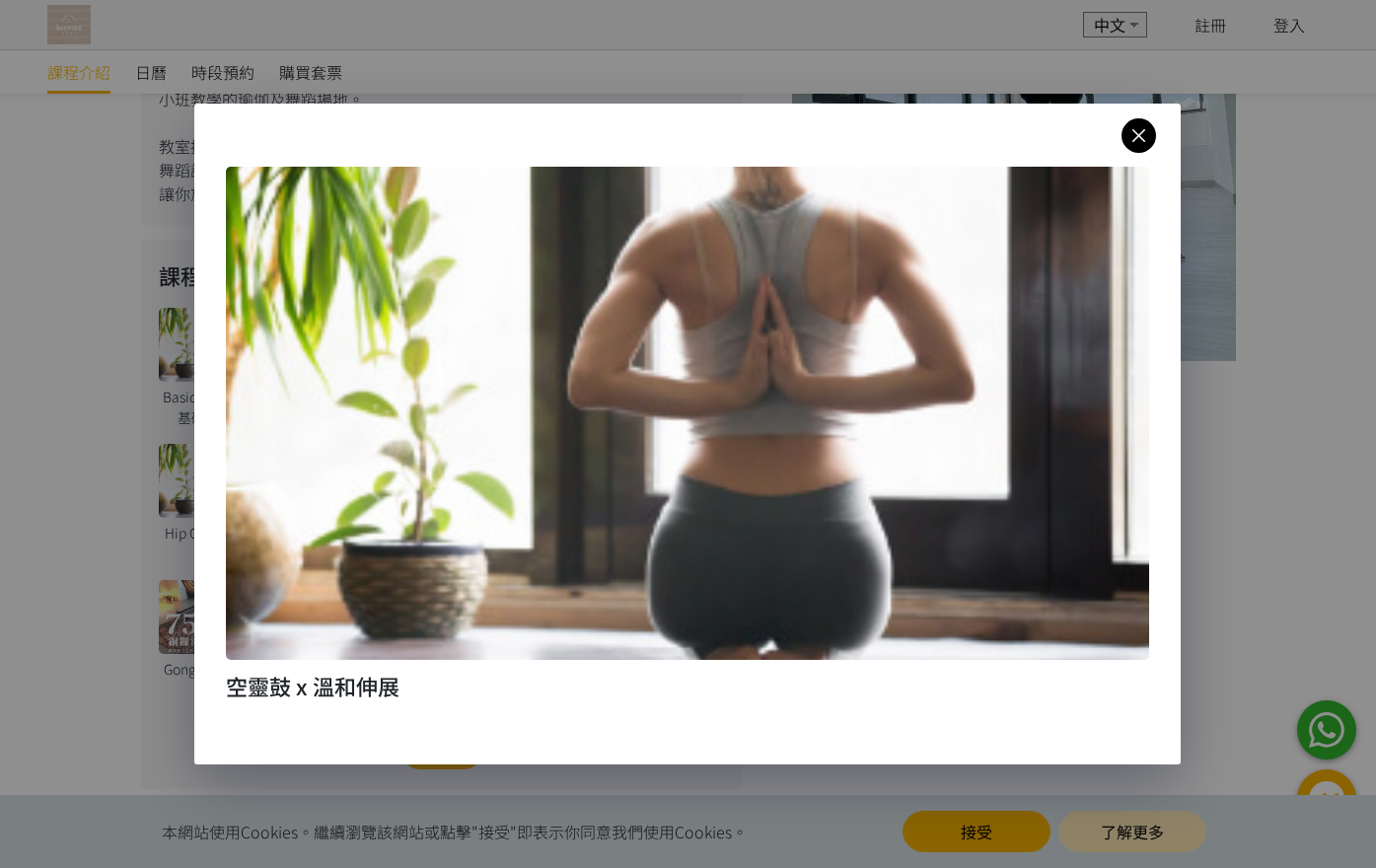 click at bounding box center [688, 413] 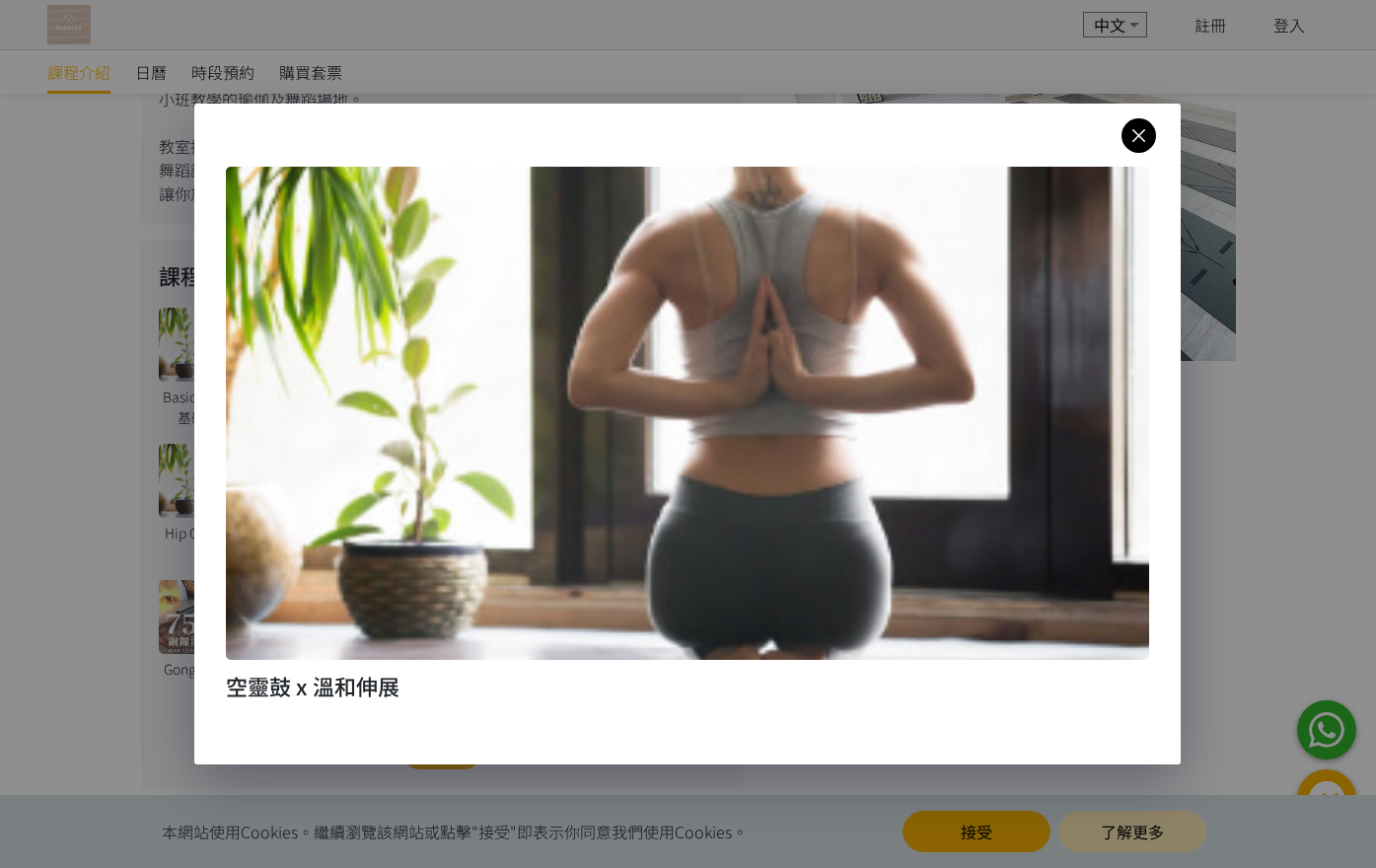 click on "空靈鼓 x 溫和伸展" at bounding box center (688, 434) 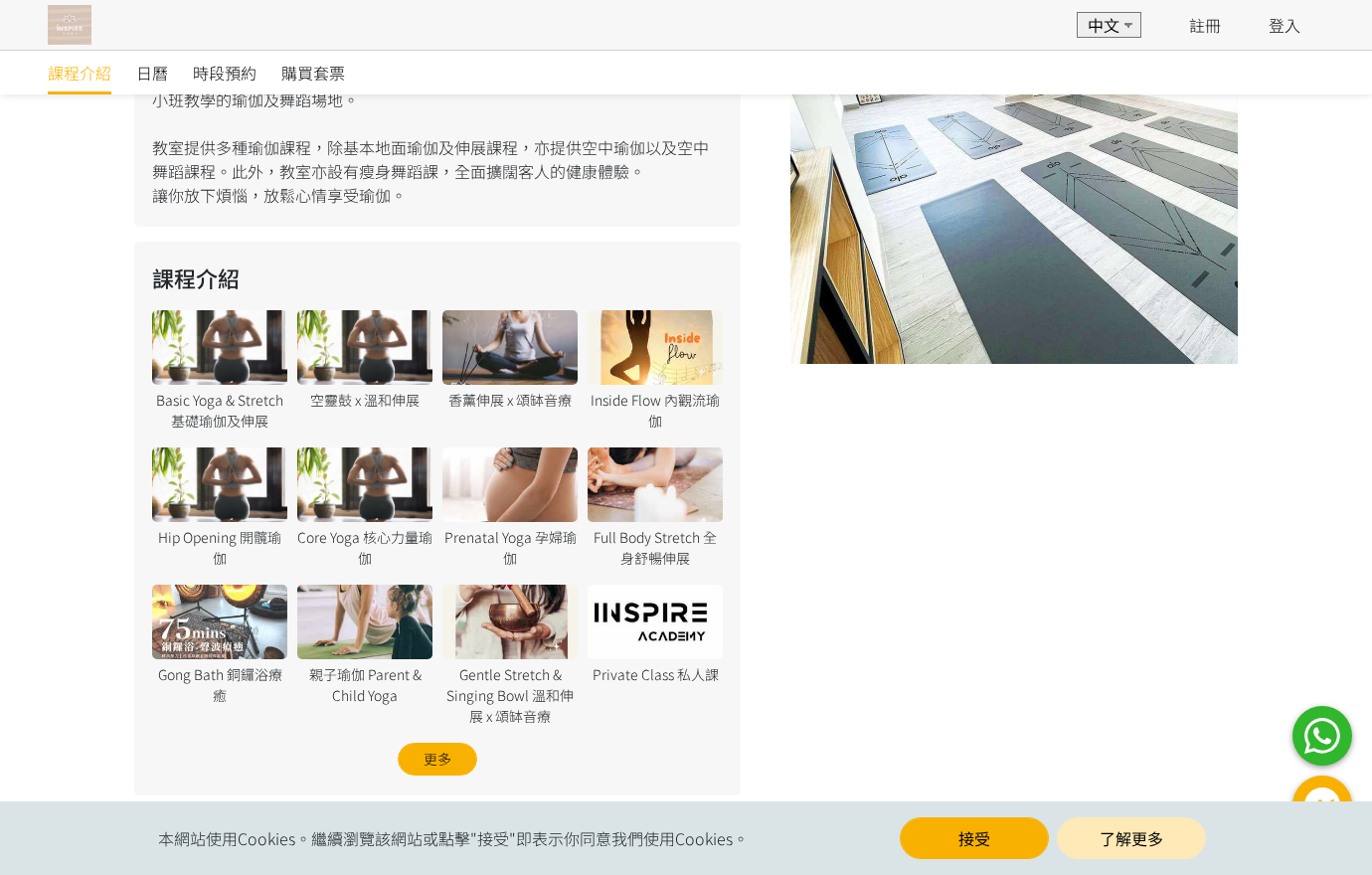 click on "空靈鼓 x 溫和伸展" at bounding box center (365, 400) 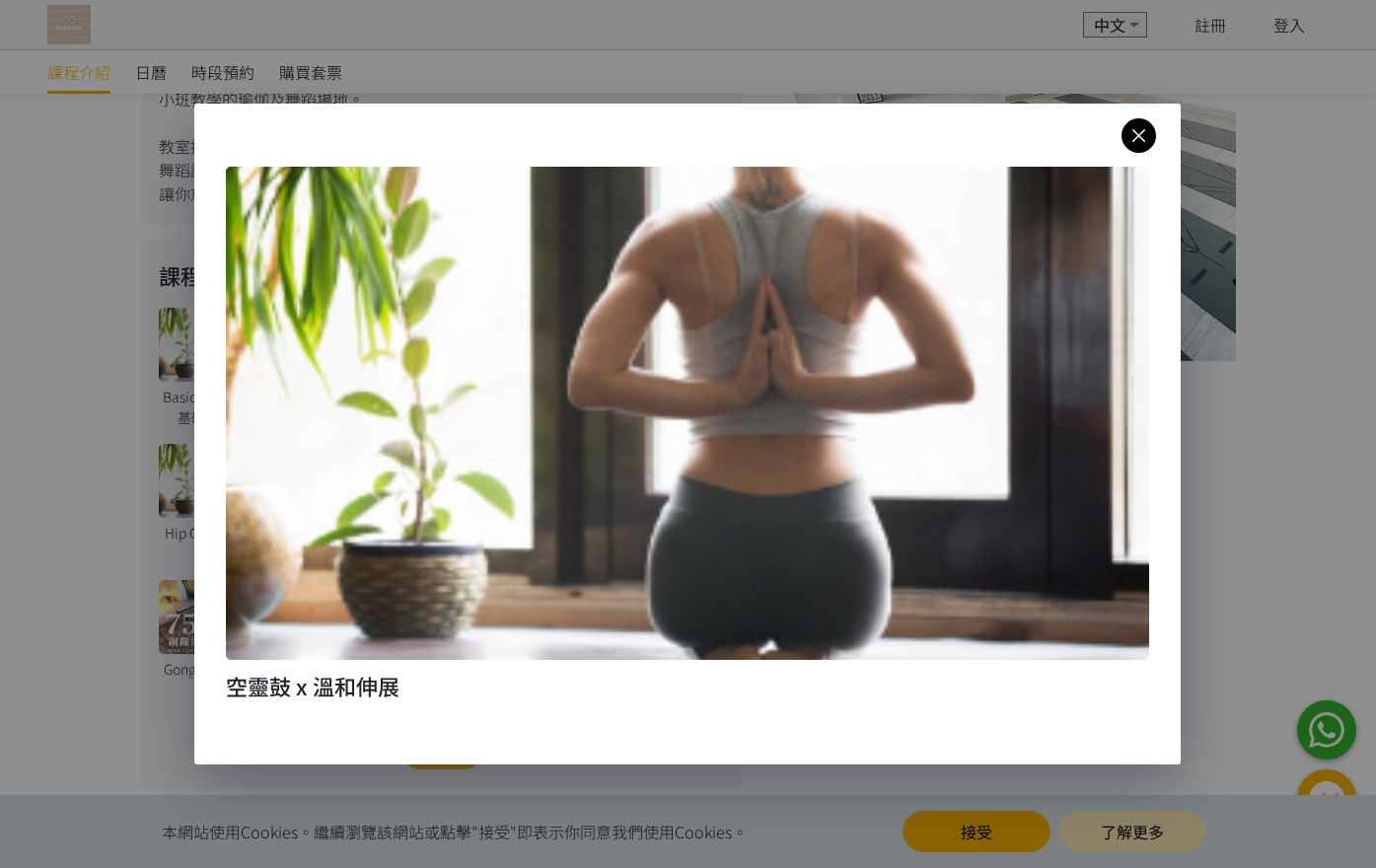 click at bounding box center [1138, 135] 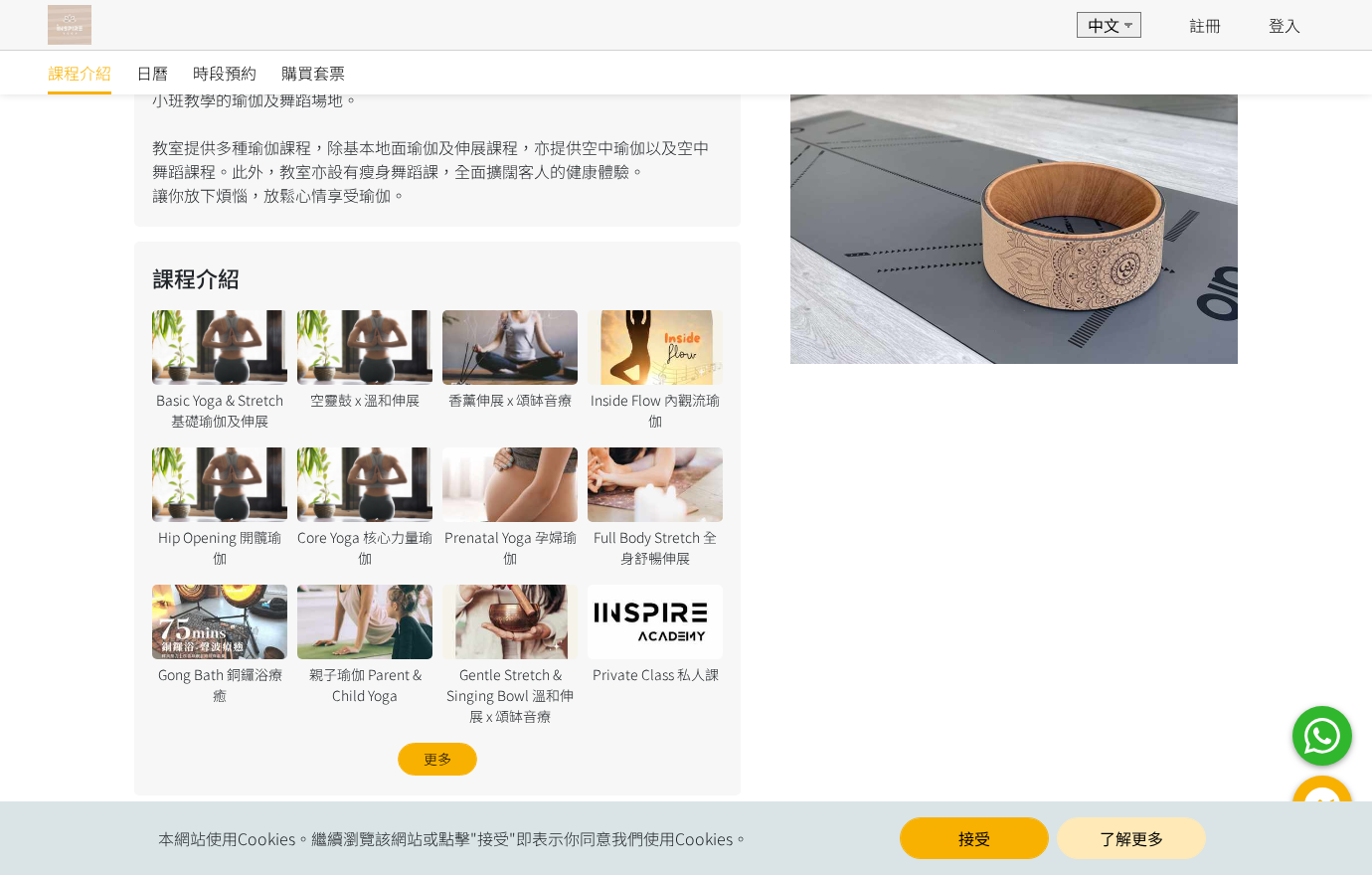 click on "Inside Flow 內觀流瑜伽" at bounding box center (655, 371) 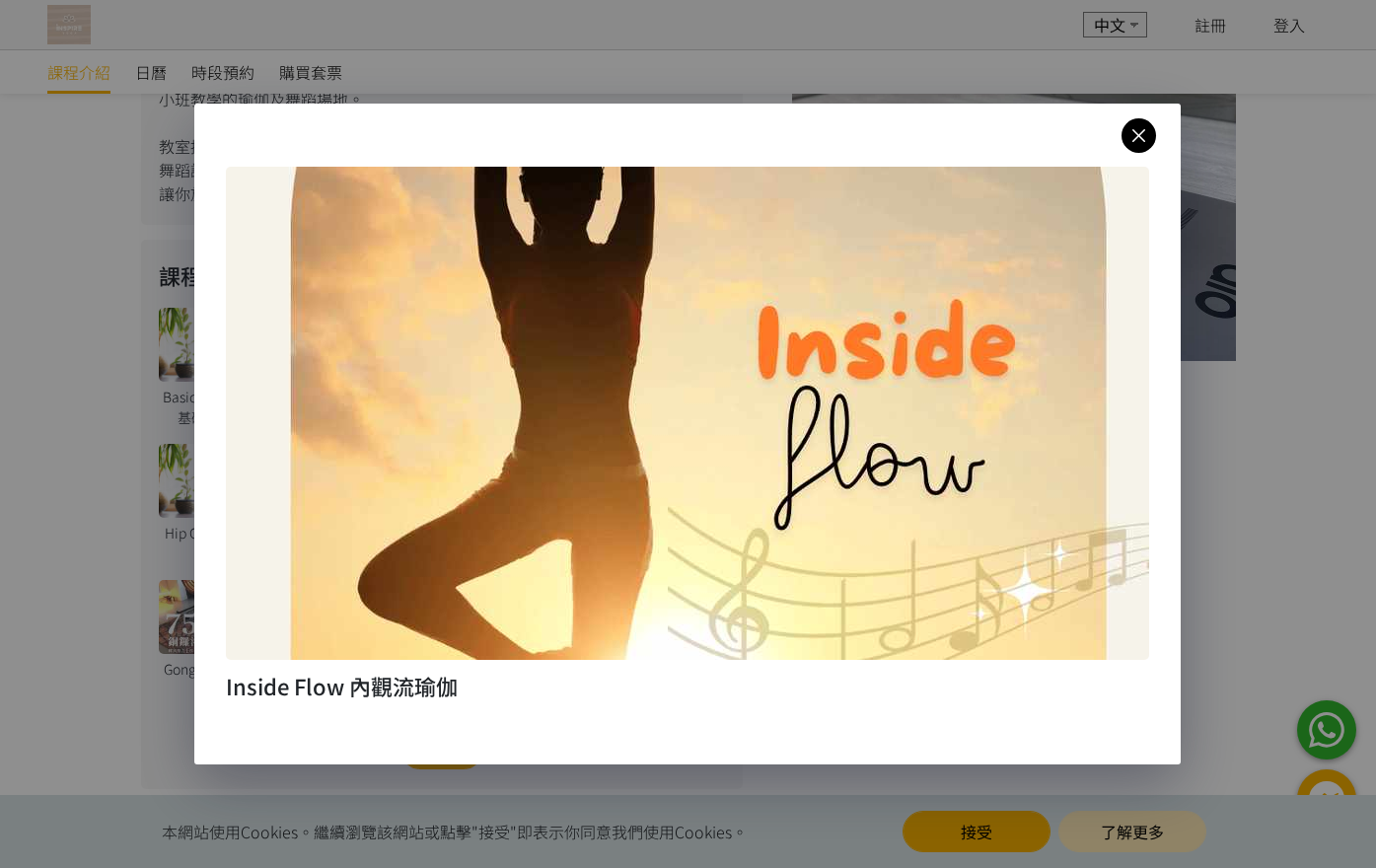 click at bounding box center [1138, 135] 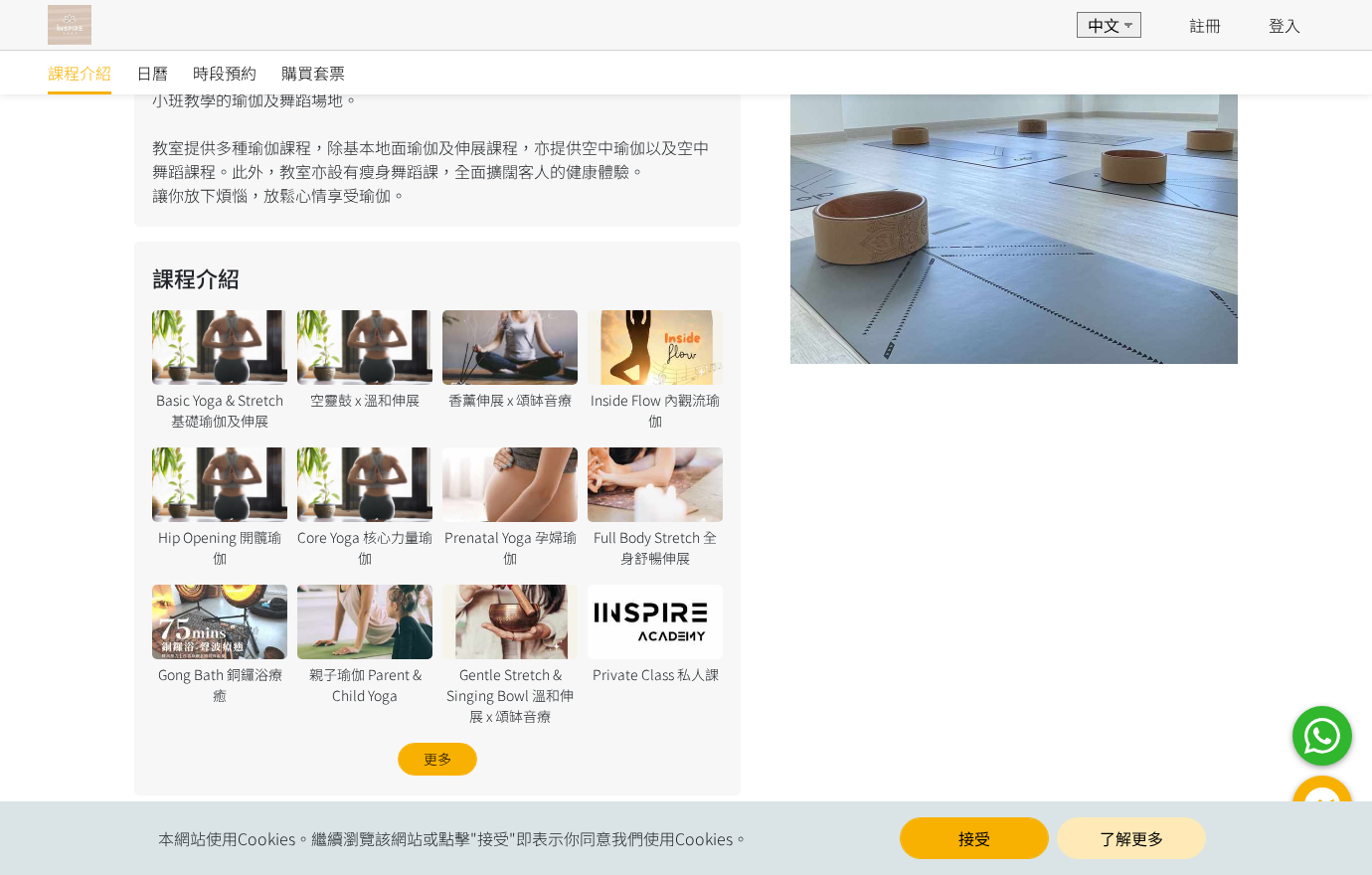 scroll, scrollTop: 398, scrollLeft: 0, axis: vertical 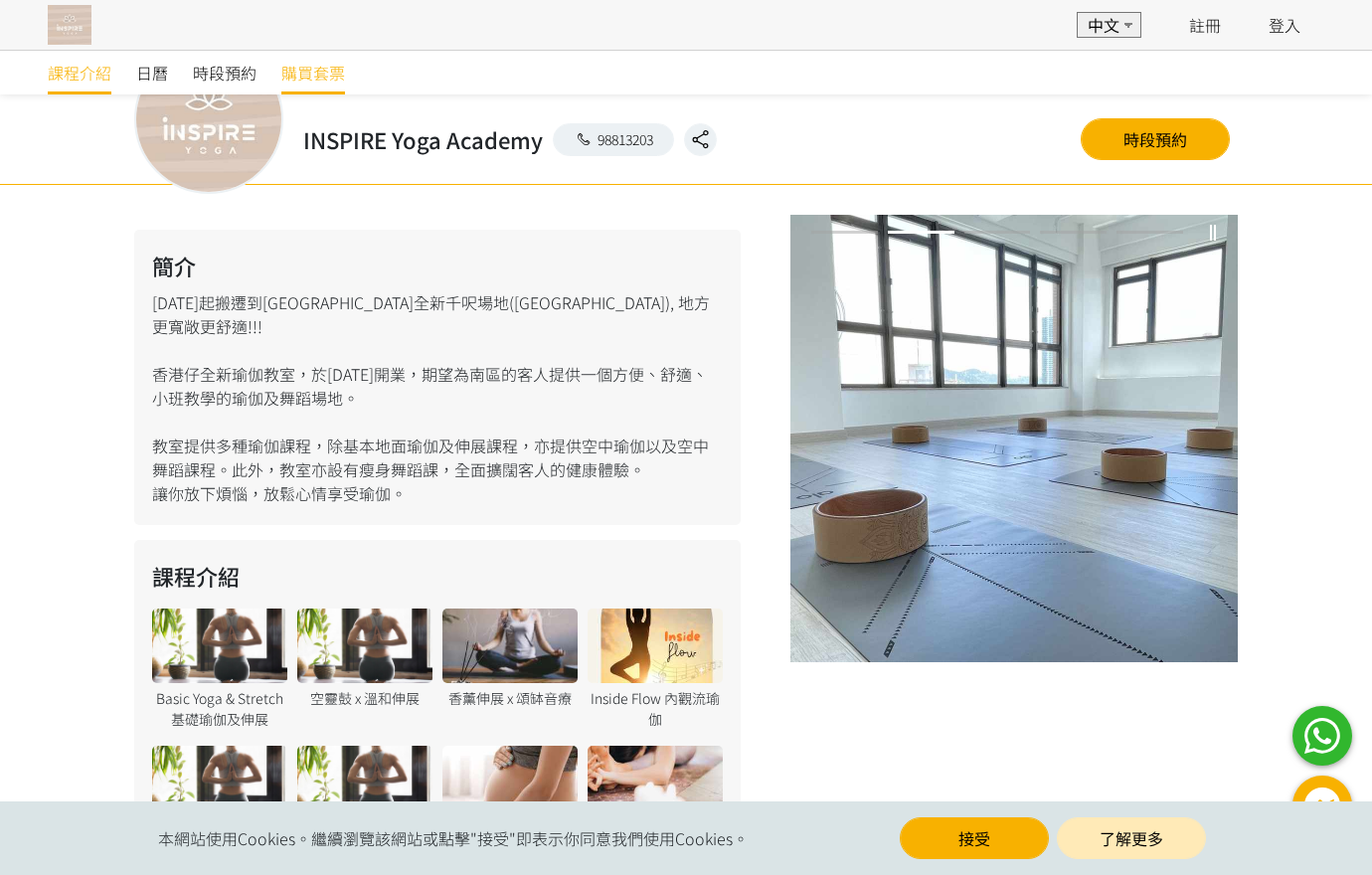 click on "購買套票" at bounding box center [313, 73] 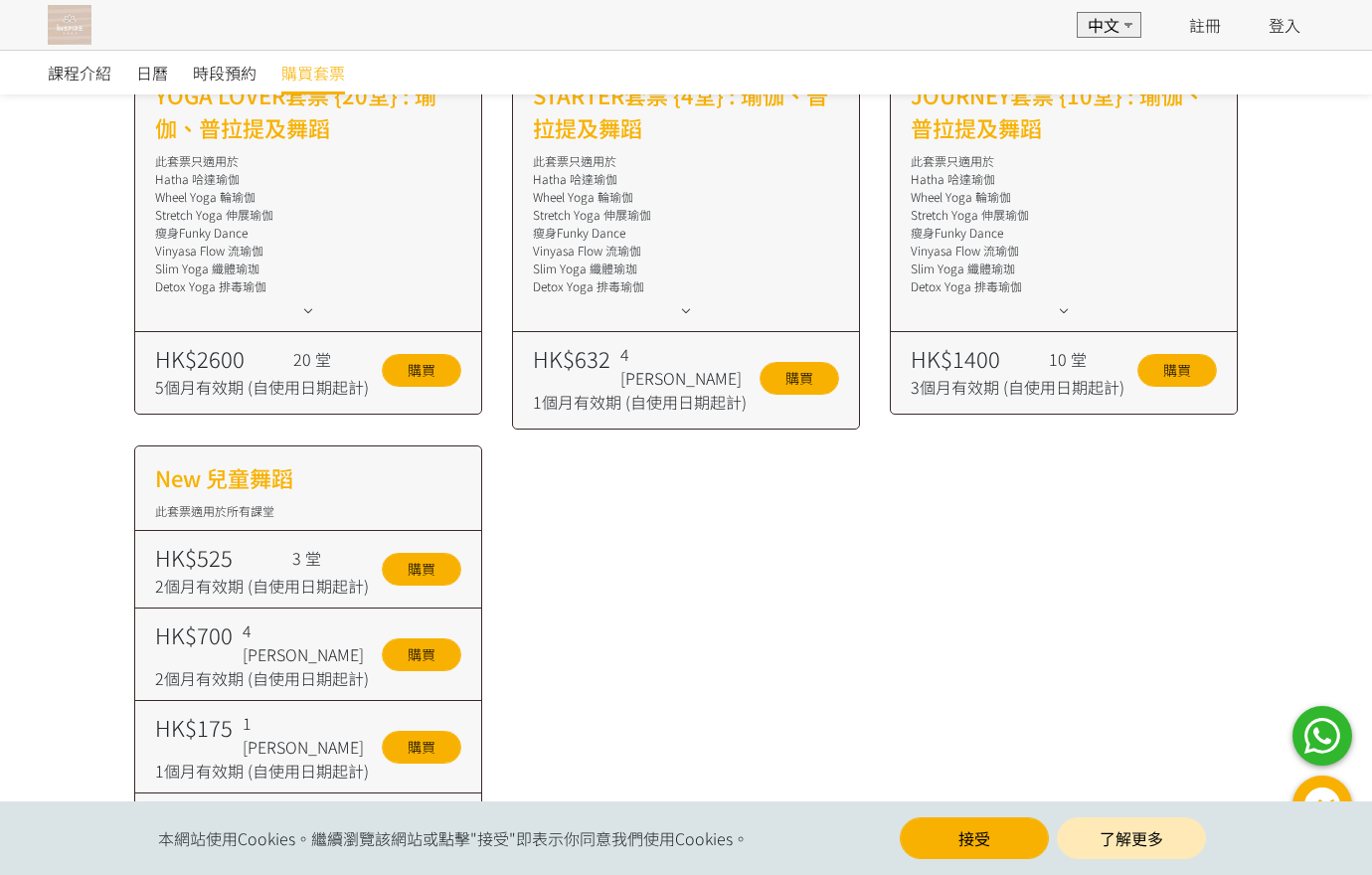 scroll, scrollTop: 298, scrollLeft: 0, axis: vertical 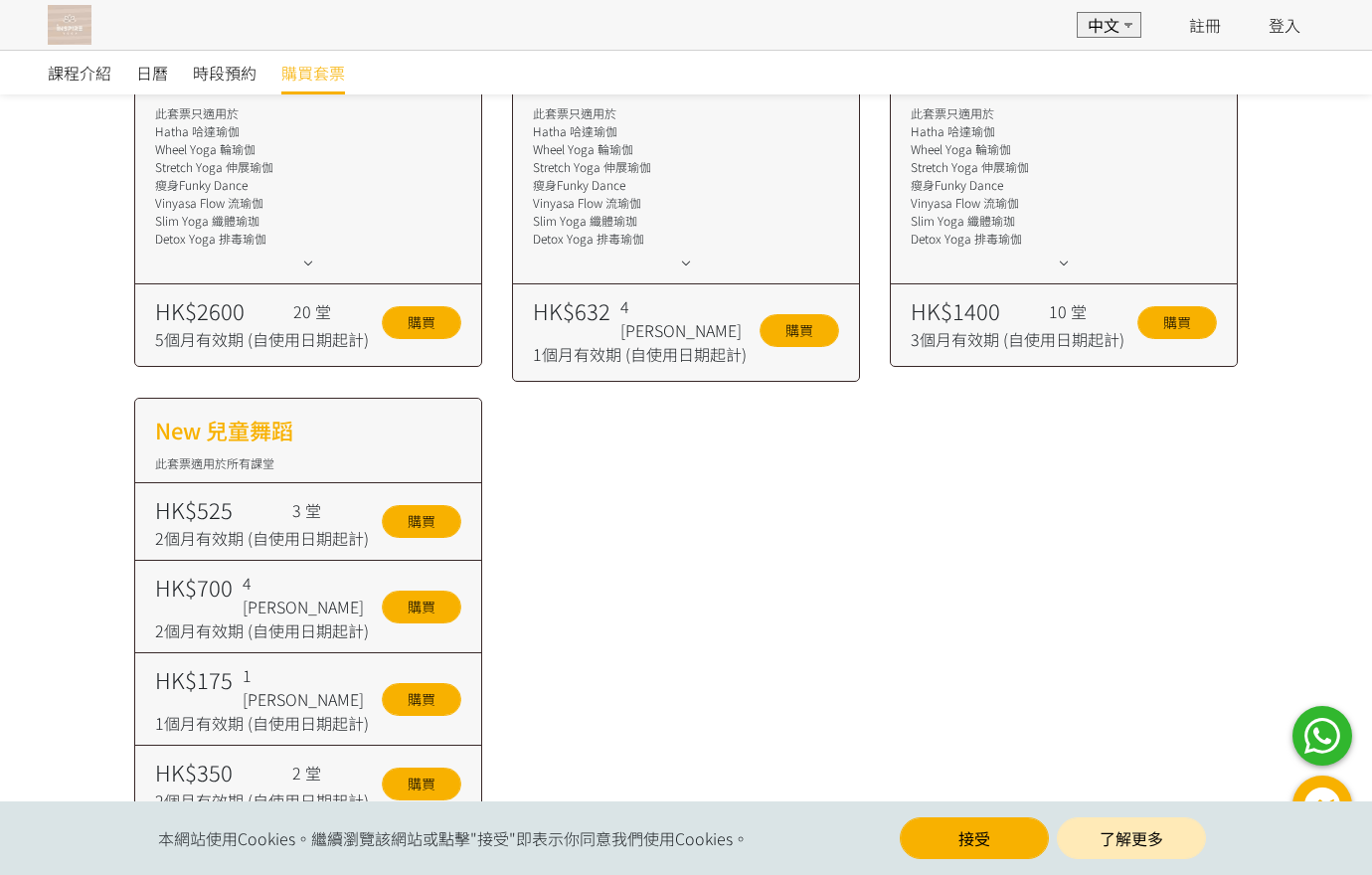 click on "STARTER套票 {4堂} : 瑜伽、普拉提及舞蹈   此套票只適用於   Hatha 哈達瑜伽   Wheel Yoga 輪瑜伽   Stretch Yoga 伸展瑜伽   瘦身Funky Dance   Vinyasa Flow 流瑜伽   Slim Yoga 纖體瑜珈   Detox Yoga 排毒瑜伽   Yoga Balance 平衡瑜伽(基礎)   K-pop 韓流舞蹈班(基礎)   Gentle Flow 和緩流動瑜伽   Theme Yoga 主題瑜伽-後彎(基礎)   Pilates 普拉提   Deep Stretch 深層伸展   Yin Yoga 陰瑜珈   Theme Yoga 主題瑜伽-手平衡(基礎)   肩背強化 Shoulder & Back Strengthening   Theme Yoga 主題瑜伽   Full Body Stretch 全身舒暢伸展   Core Yoga 核心力量瑜伽   Hip Opening 開髖瑜伽   Inside Flow 內觀流瑜伽   香薰伸展 x 頌缽音療   空靈鼓 x 溫和伸展   Basic Yoga & Stretch 基礎瑜伽及伸展     HK$632   1個月有效期
(自使用日期起計)     購買" at bounding box center [686, 198] 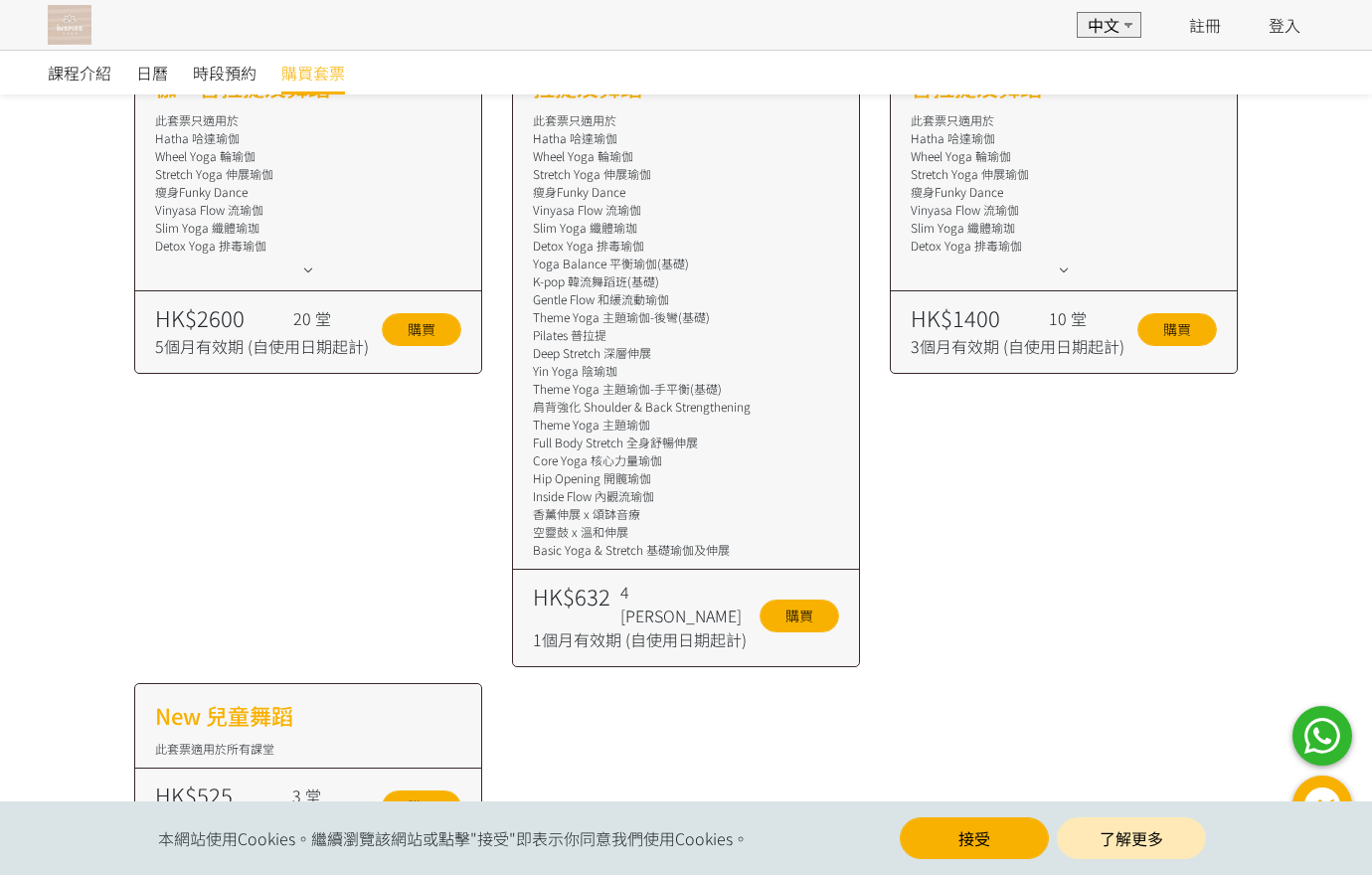 scroll, scrollTop: 99, scrollLeft: 0, axis: vertical 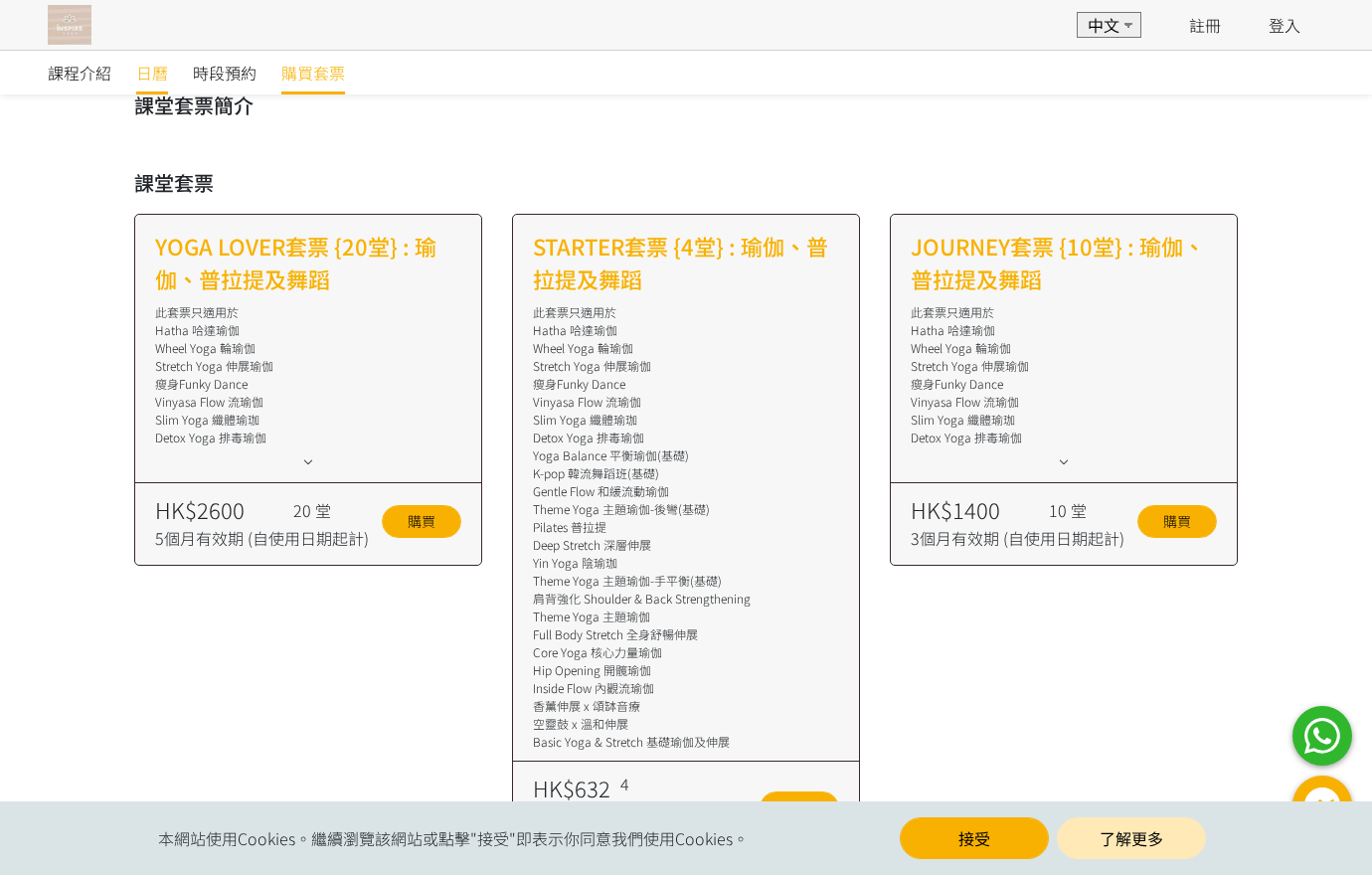 click on "日曆" at bounding box center (152, 73) 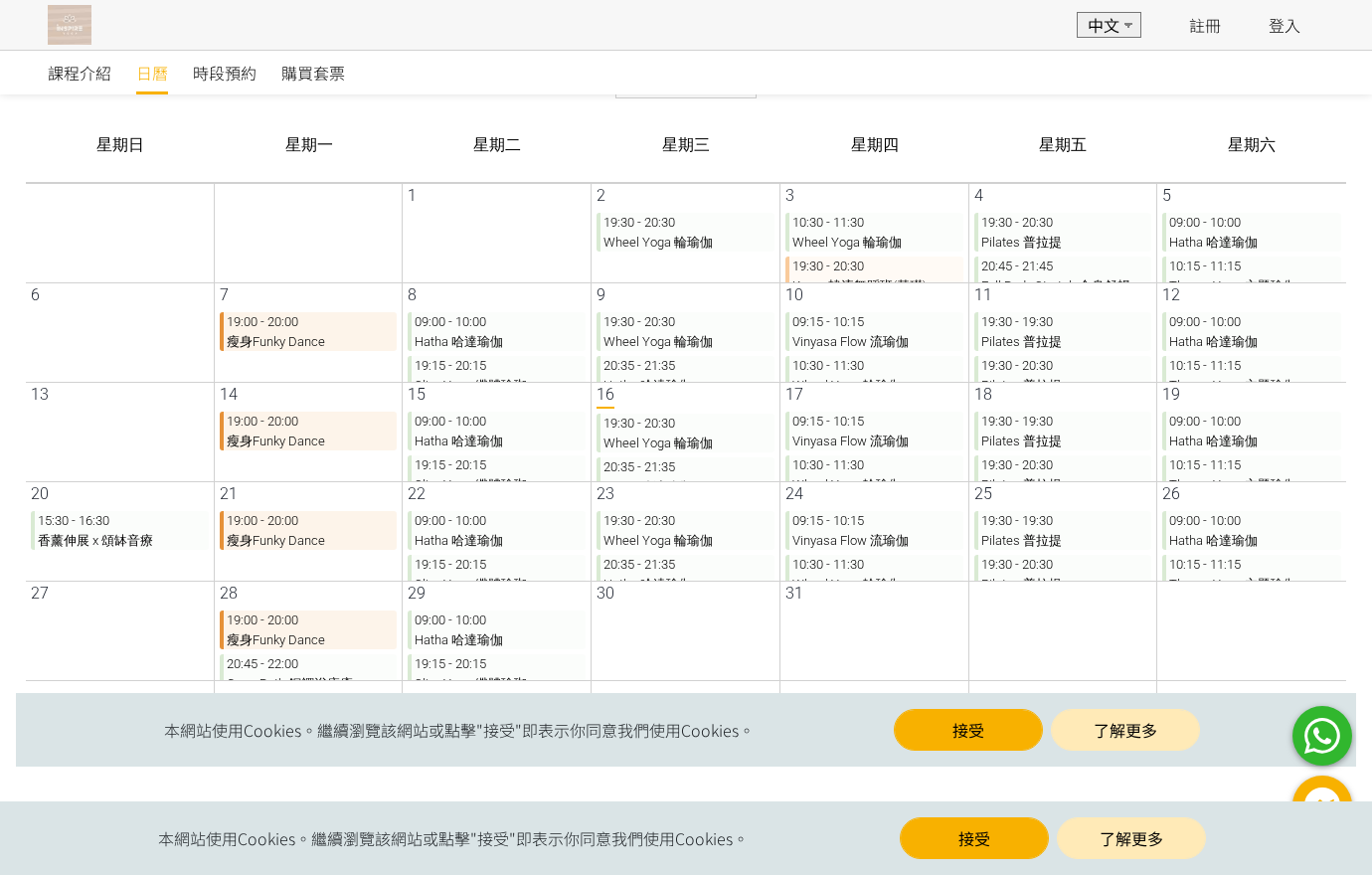 scroll, scrollTop: 180, scrollLeft: 0, axis: vertical 